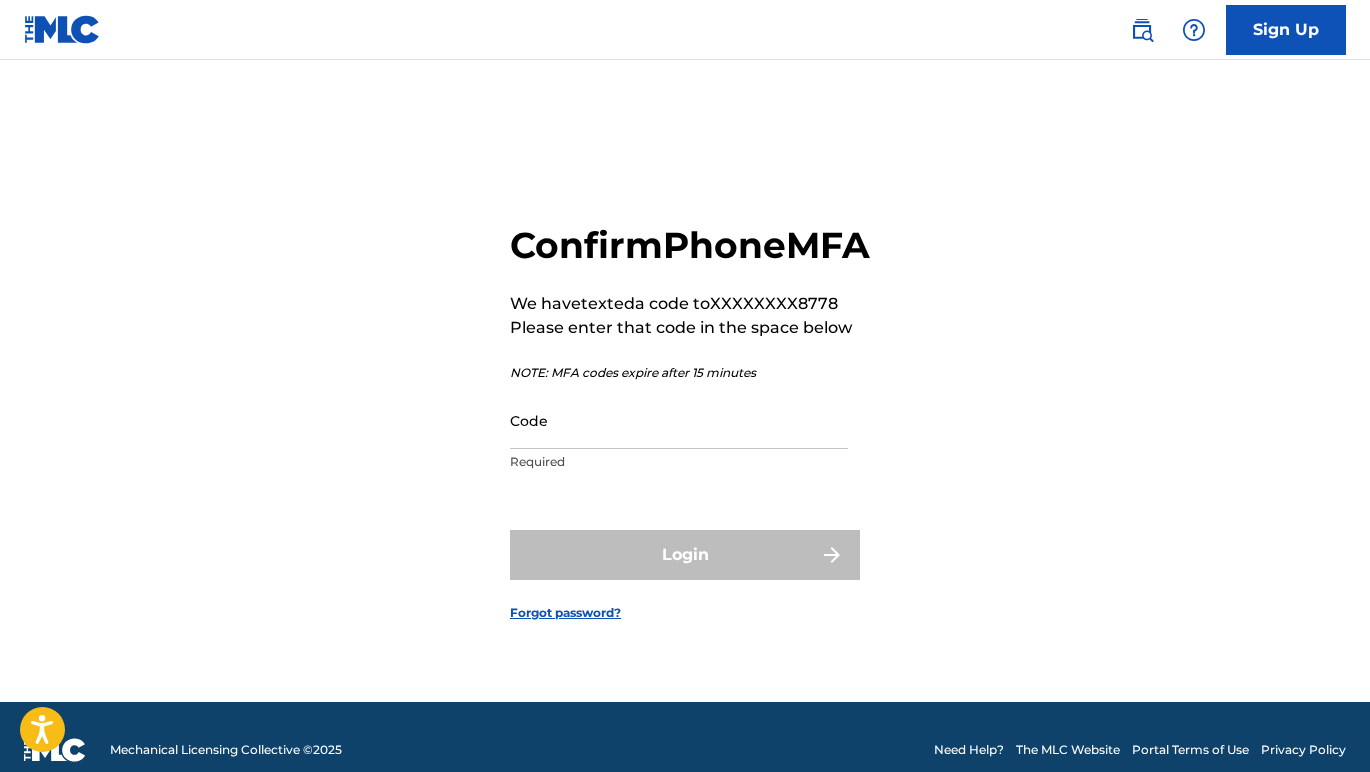 scroll, scrollTop: 0, scrollLeft: 0, axis: both 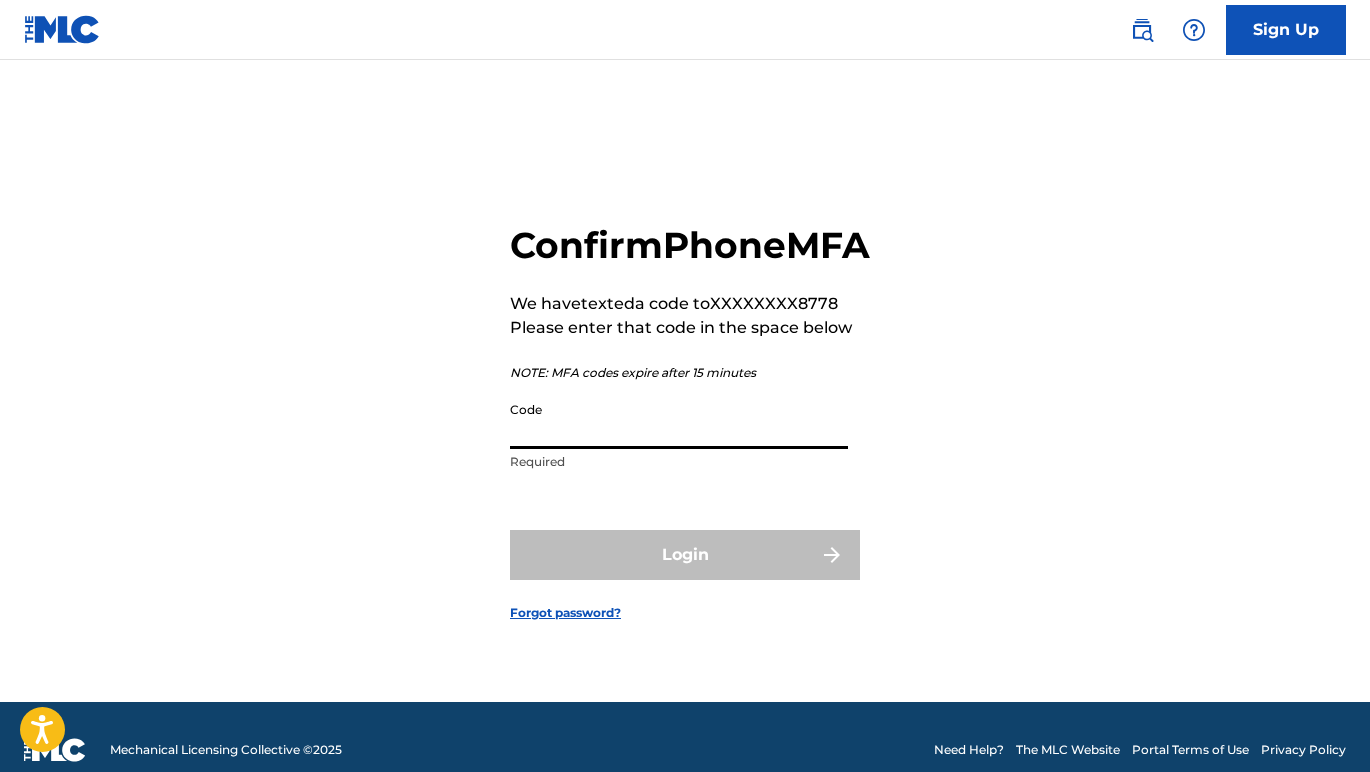 click on "Code" at bounding box center [679, 420] 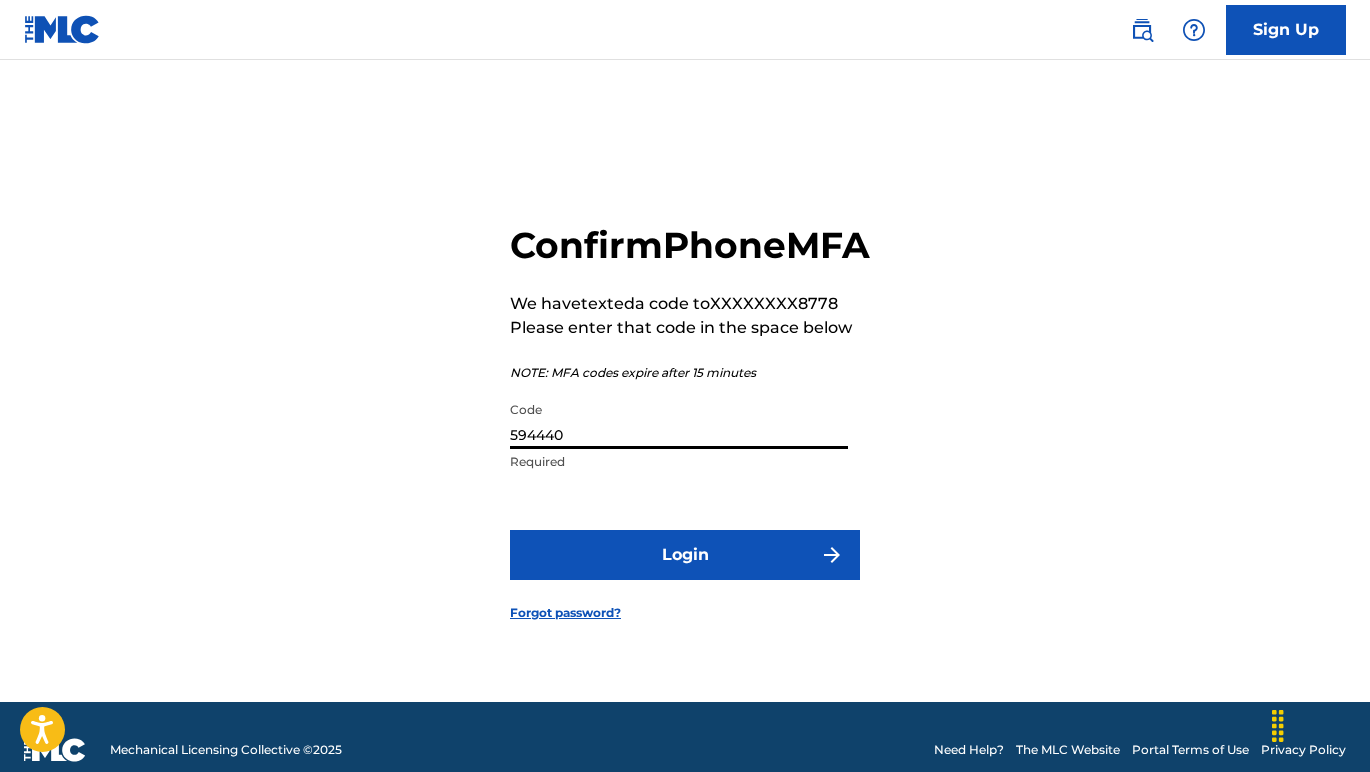 type on "594440" 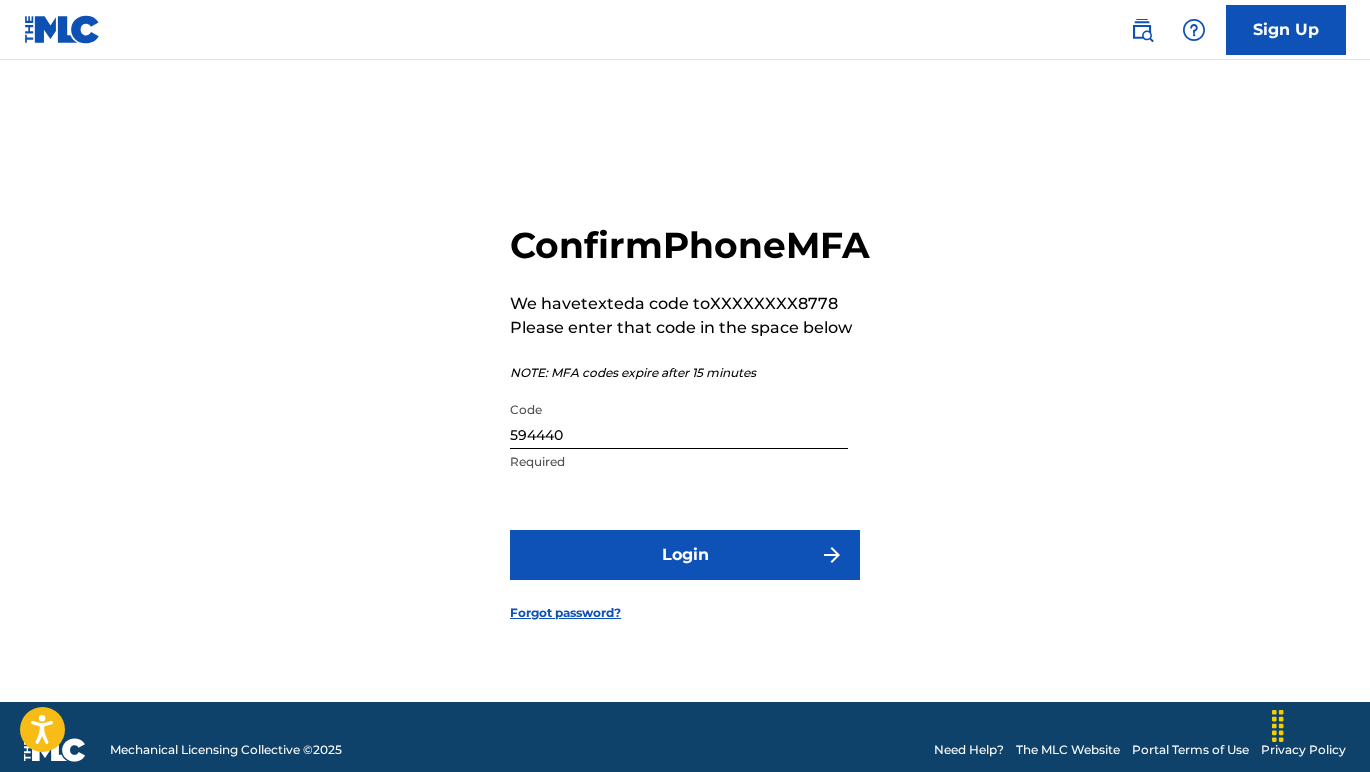 click on "Login" at bounding box center (685, 555) 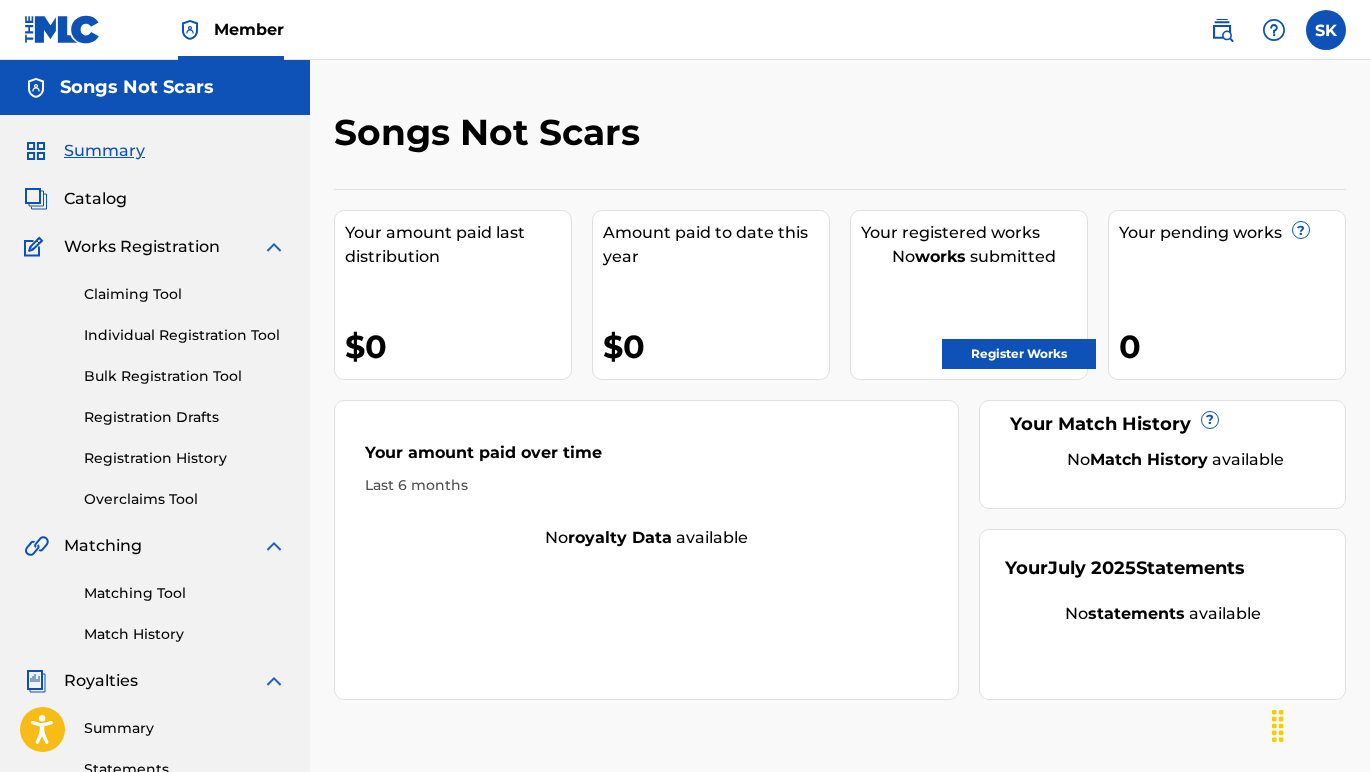 scroll, scrollTop: 0, scrollLeft: 0, axis: both 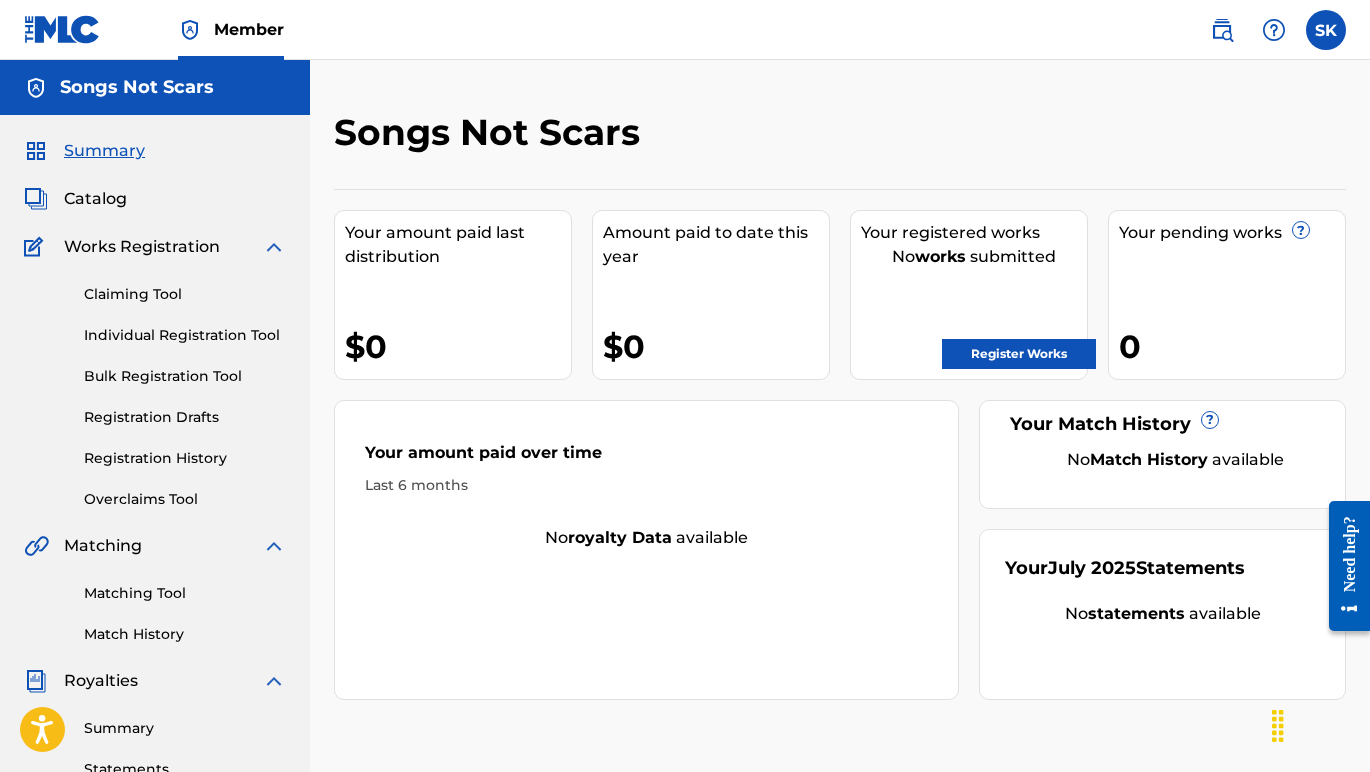 click on "Claiming Tool" at bounding box center (185, 294) 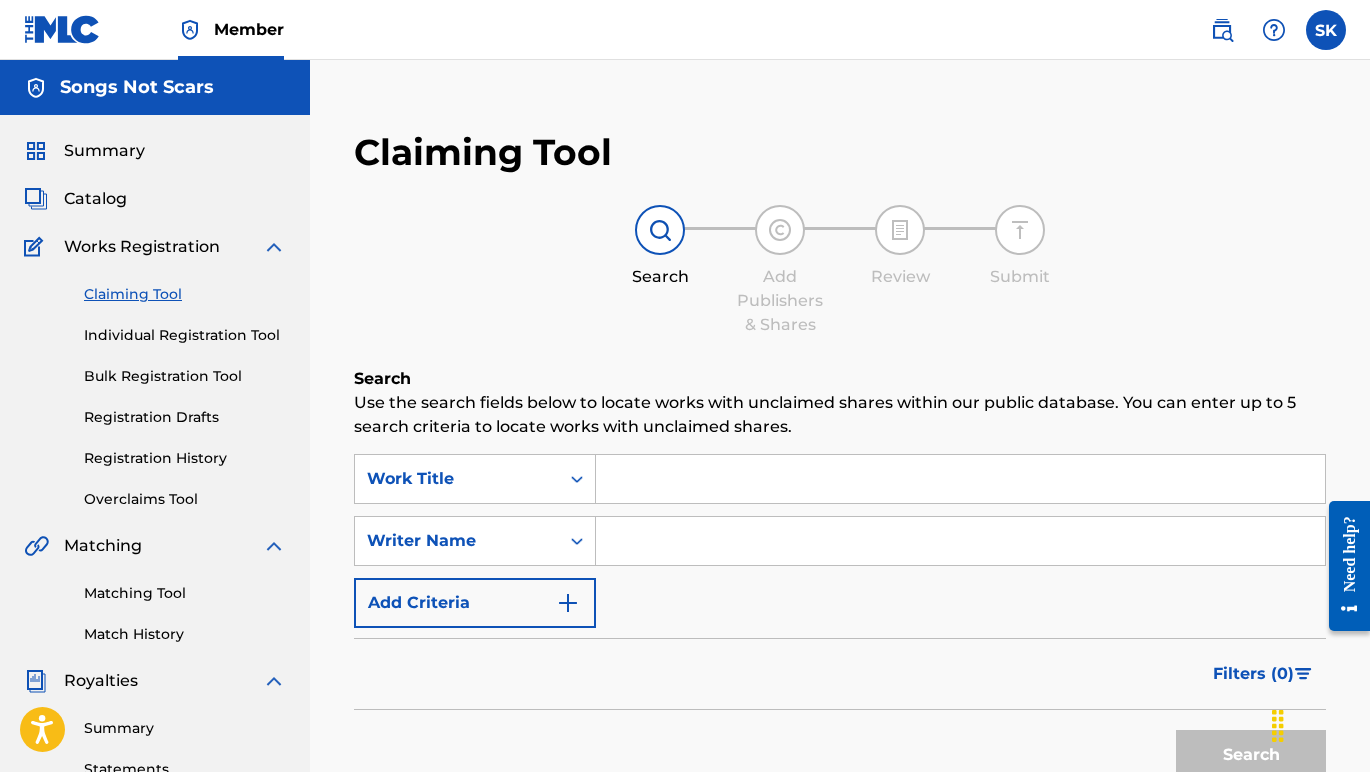click at bounding box center (960, 479) 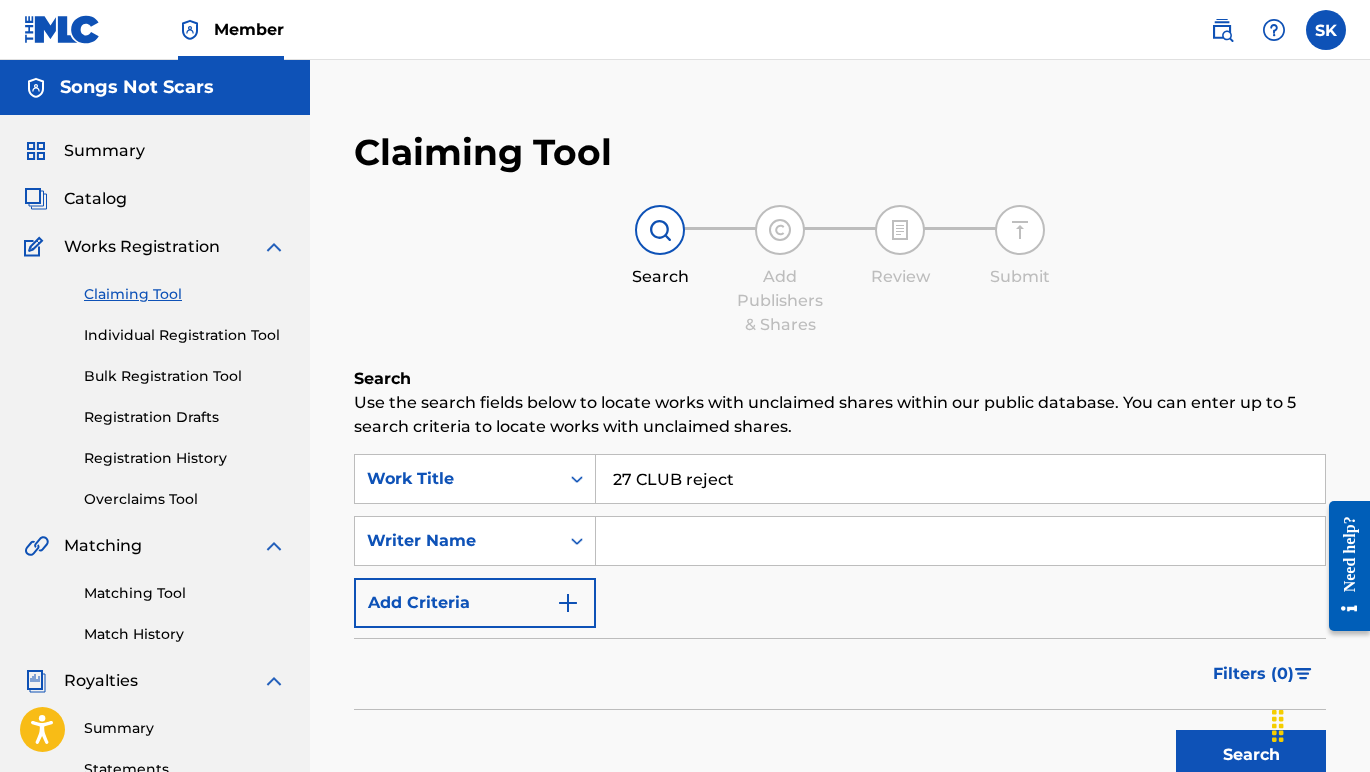 type on "27 CLUB reject" 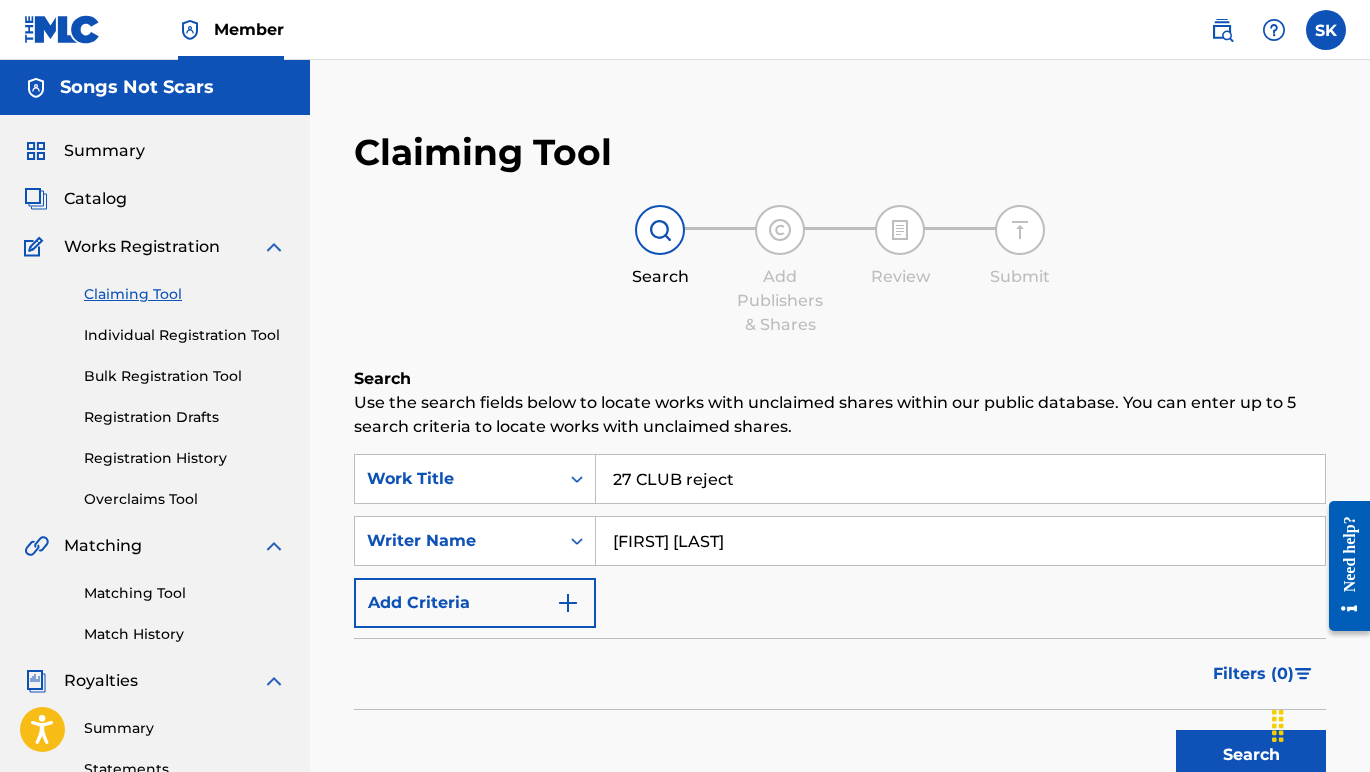 type on "[FIRST] [LAST]" 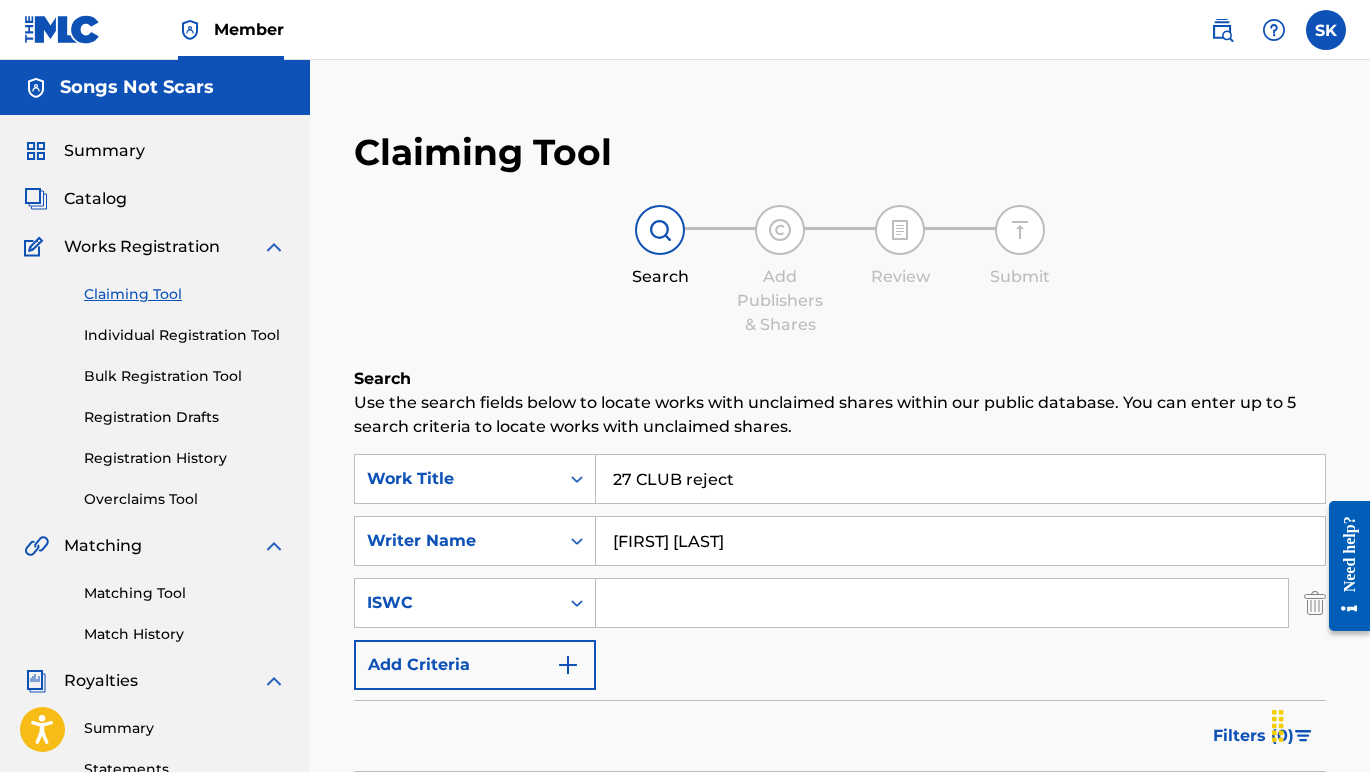 click on "Add Criteria" at bounding box center (475, 665) 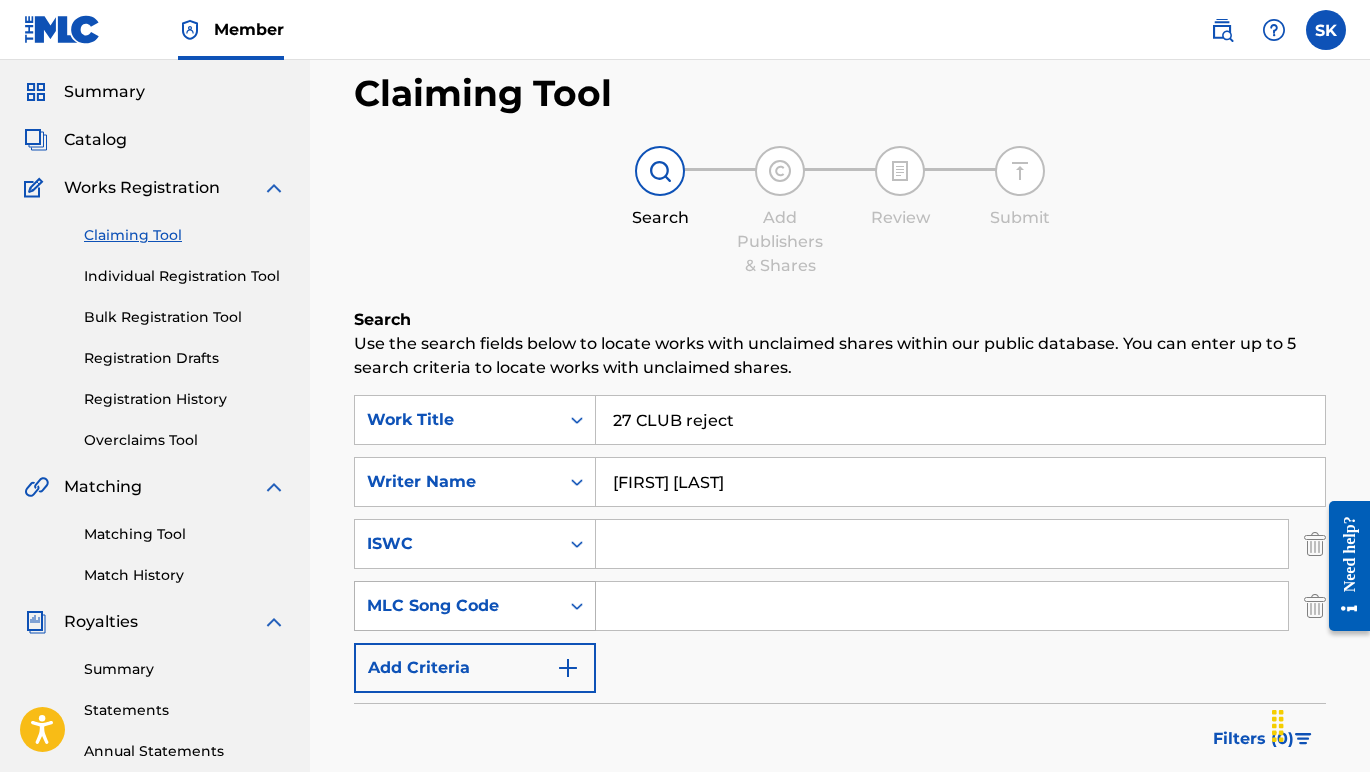 scroll, scrollTop: 106, scrollLeft: 0, axis: vertical 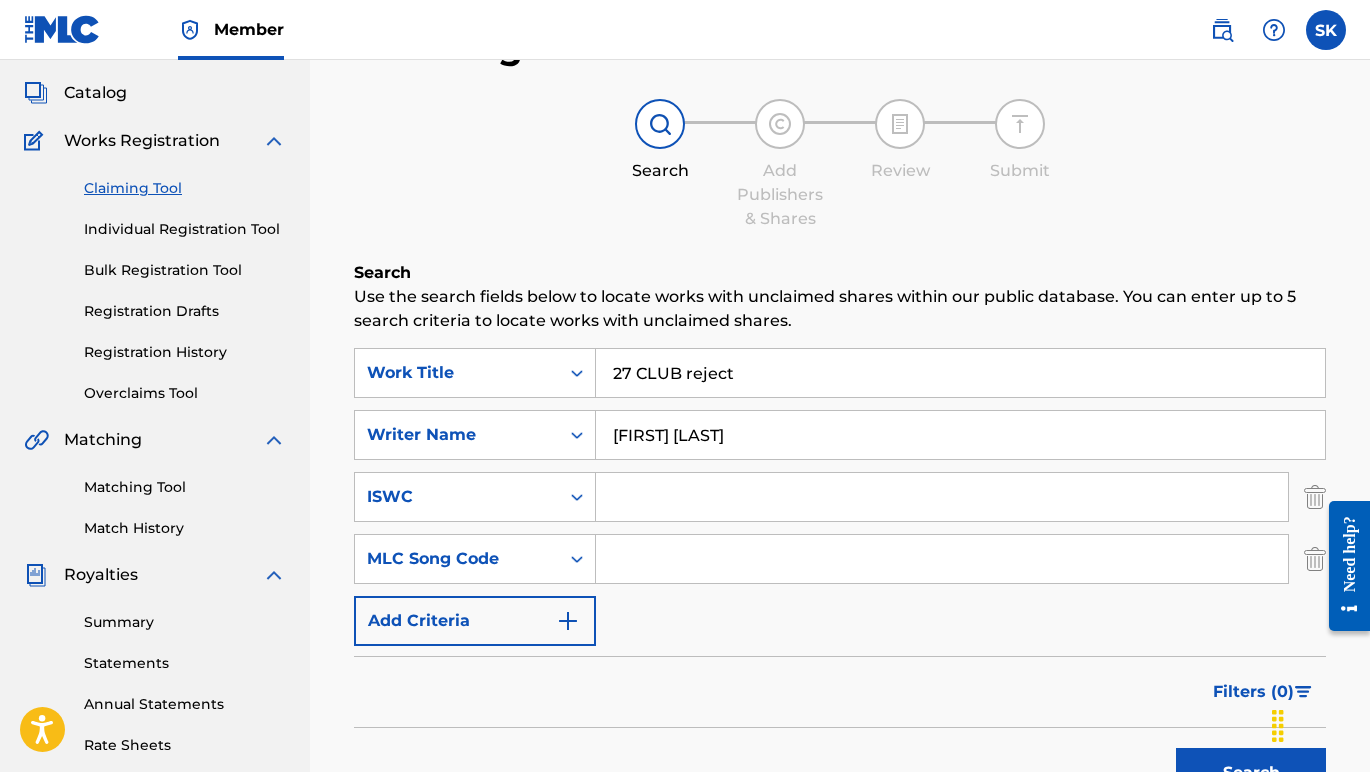 click at bounding box center (568, 621) 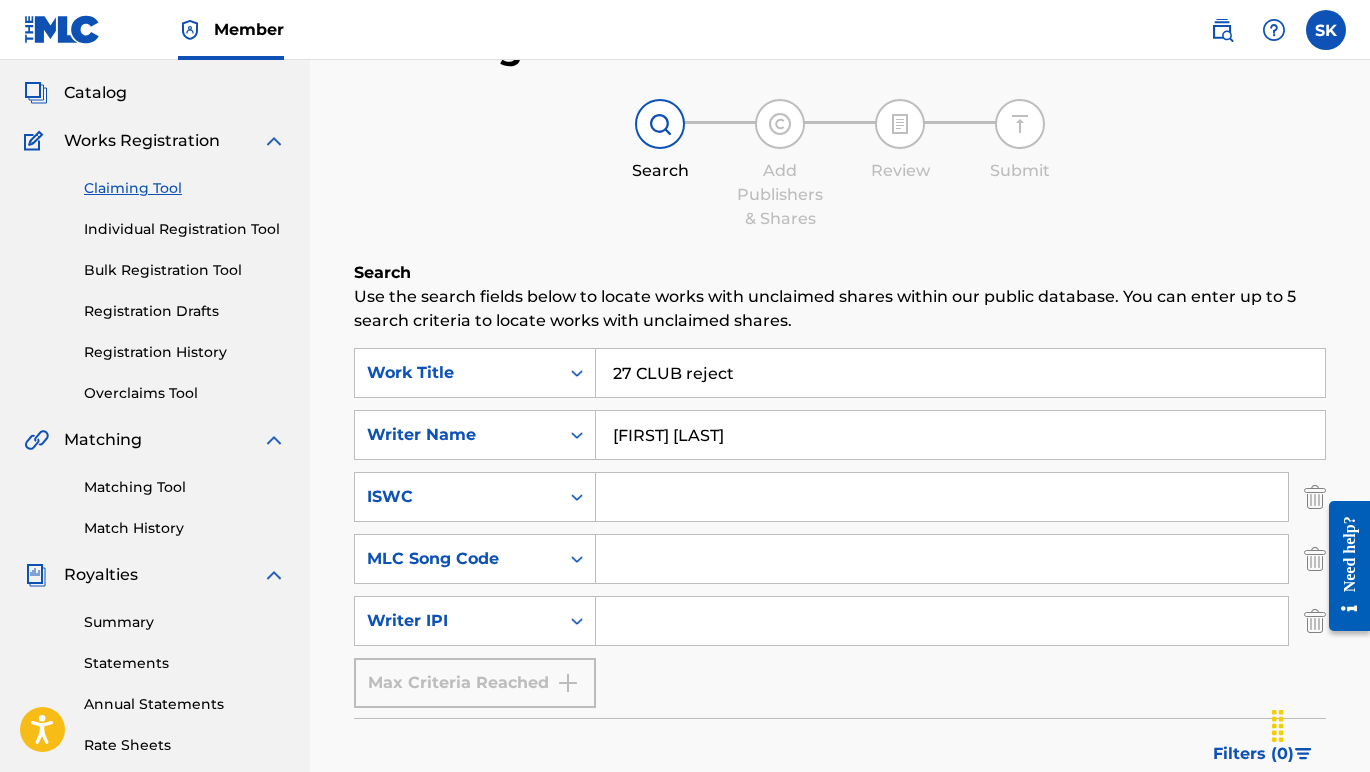 click at bounding box center [942, 497] 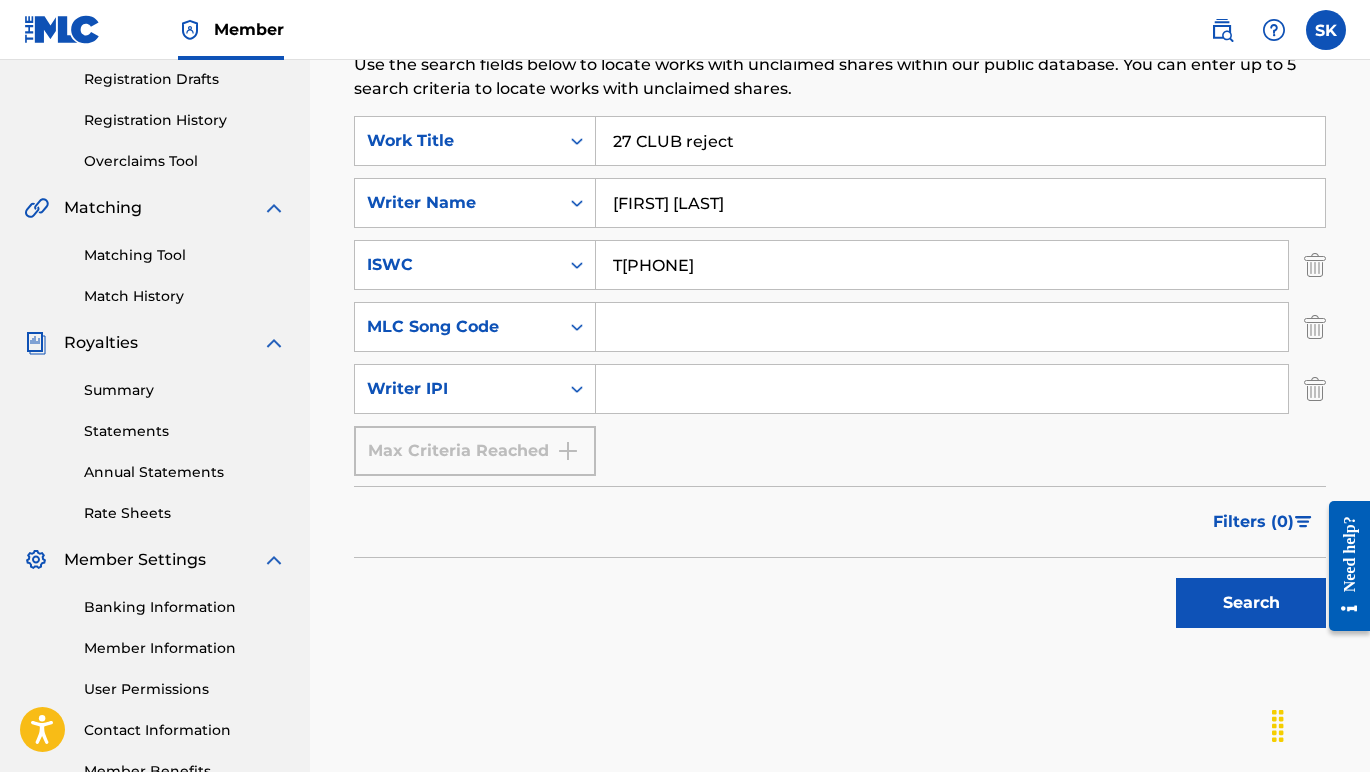scroll, scrollTop: 358, scrollLeft: 0, axis: vertical 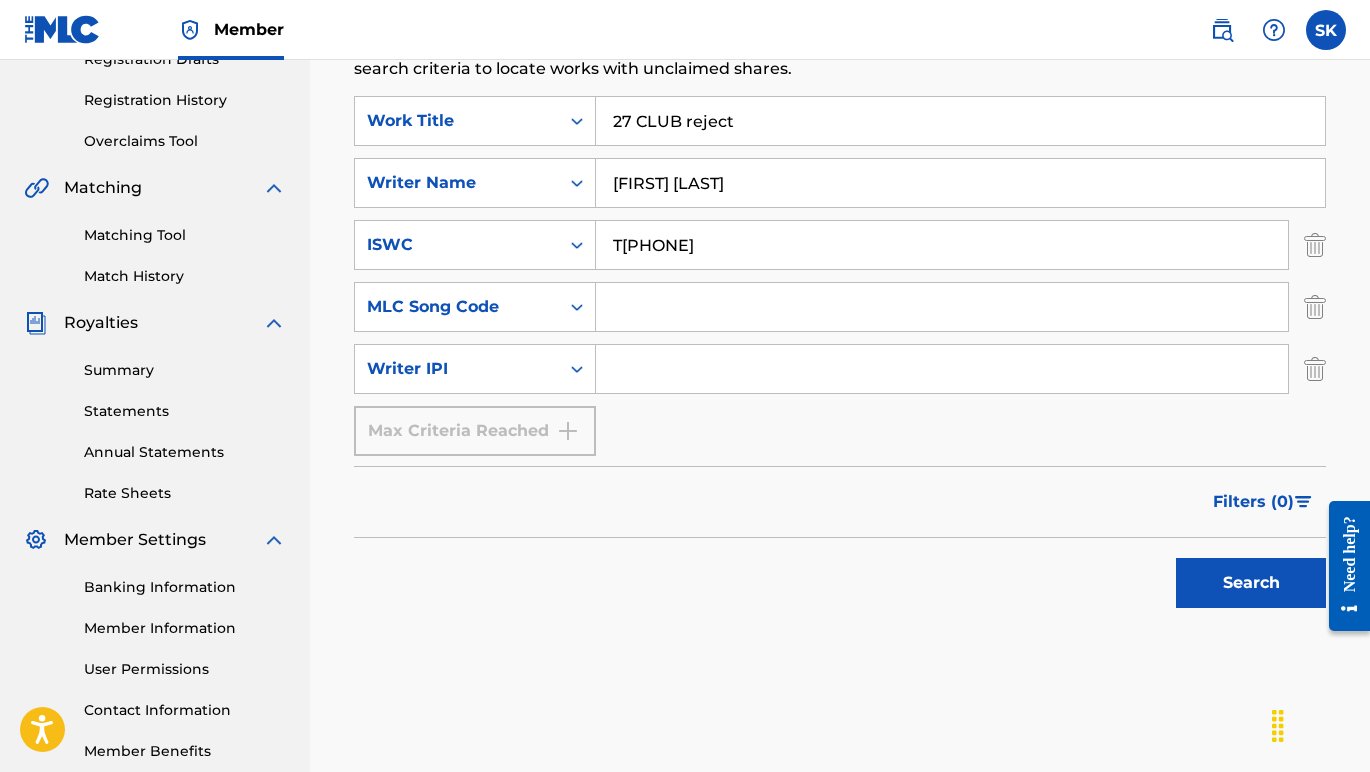 type on "T[PHONE]" 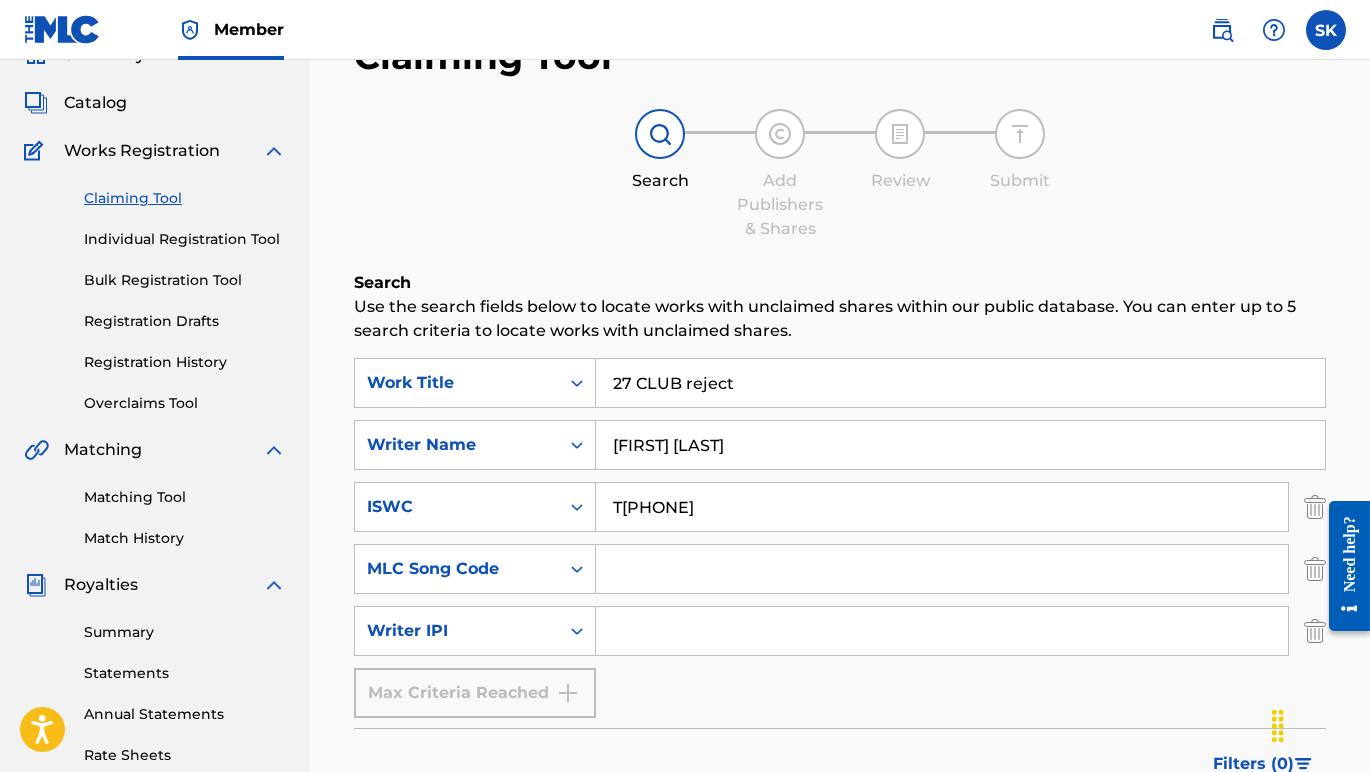 scroll, scrollTop: 94, scrollLeft: 0, axis: vertical 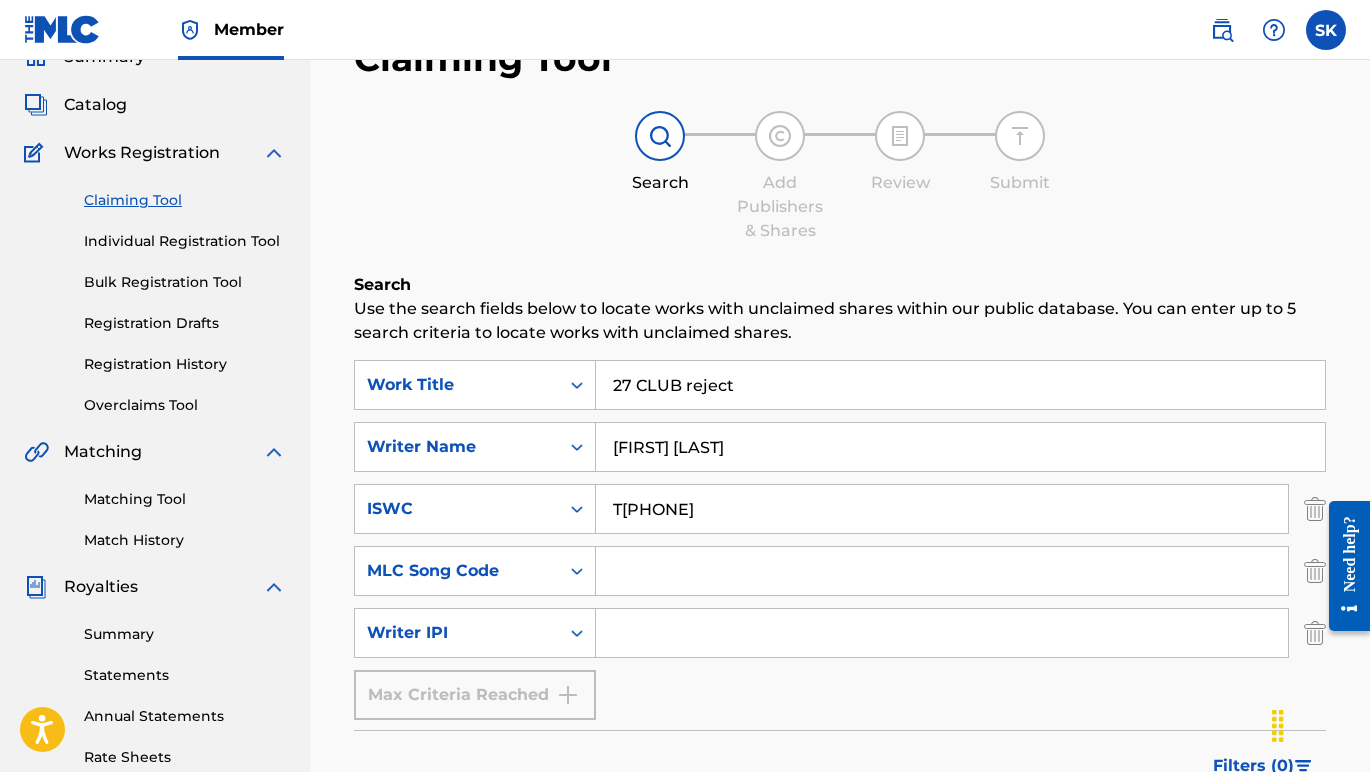 click on "Individual Registration Tool" at bounding box center [185, 241] 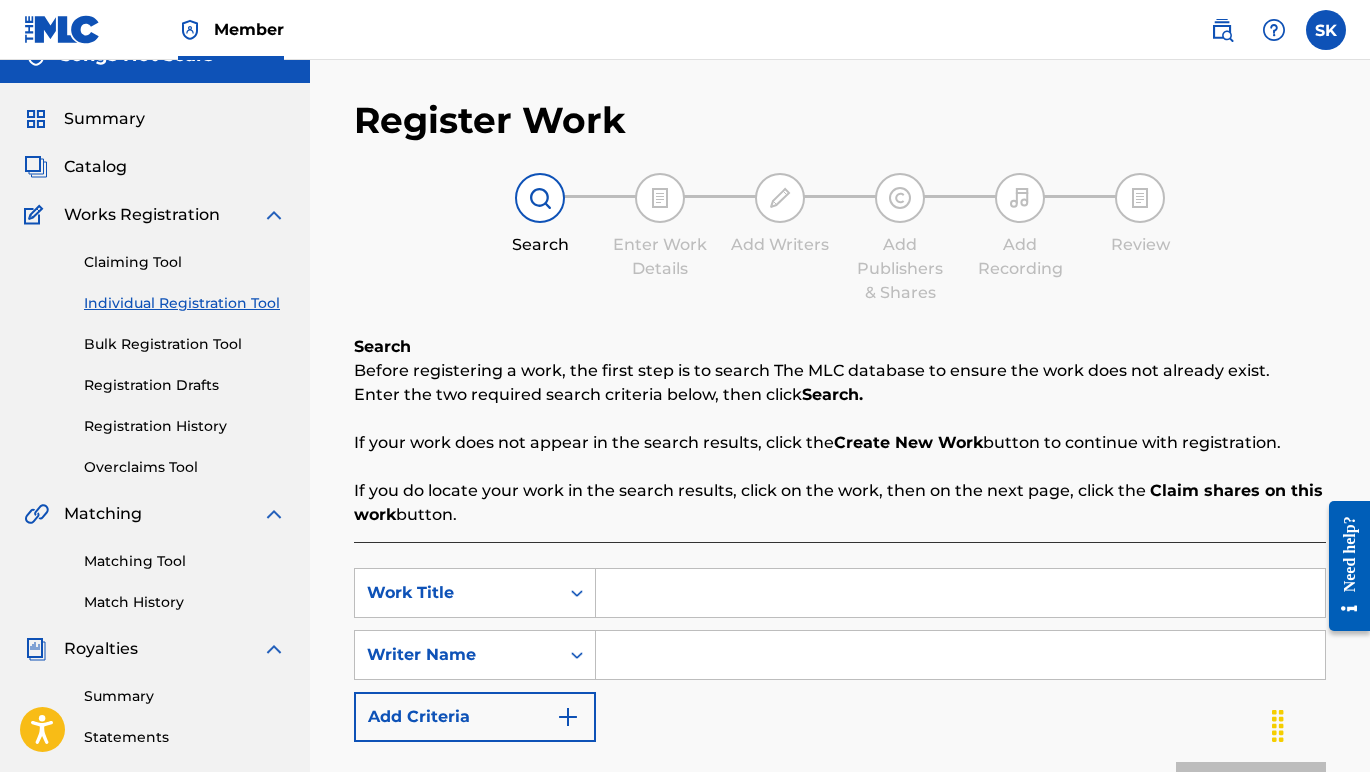 scroll, scrollTop: 45, scrollLeft: 0, axis: vertical 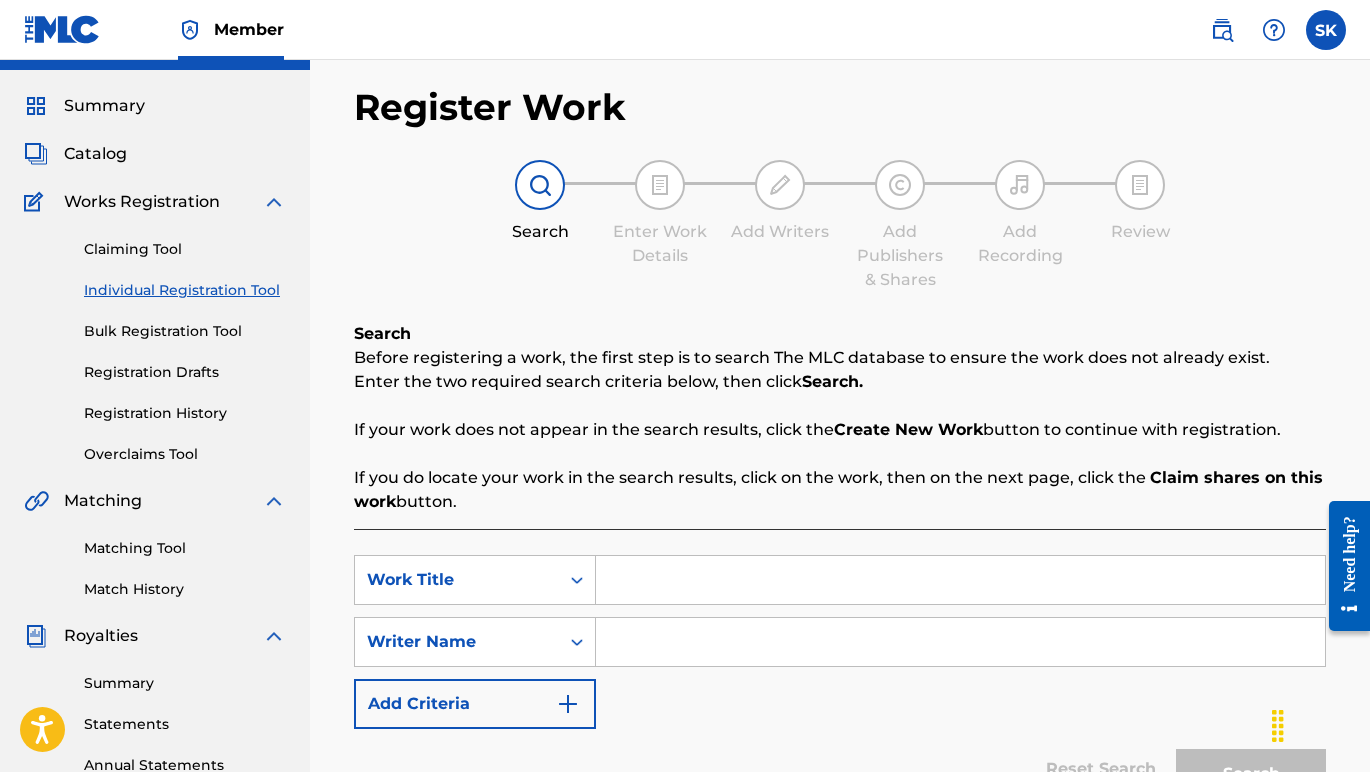 click at bounding box center [960, 580] 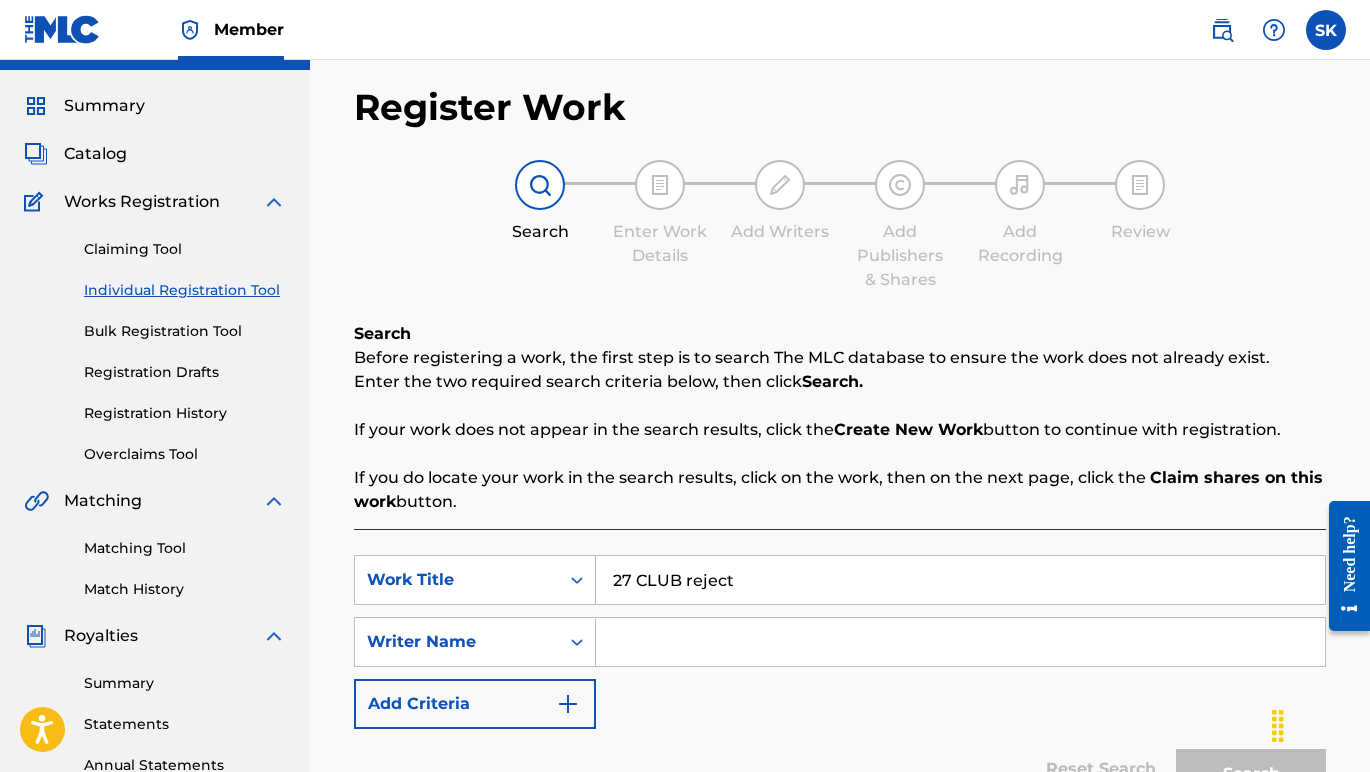 type on "27 CLUB reject" 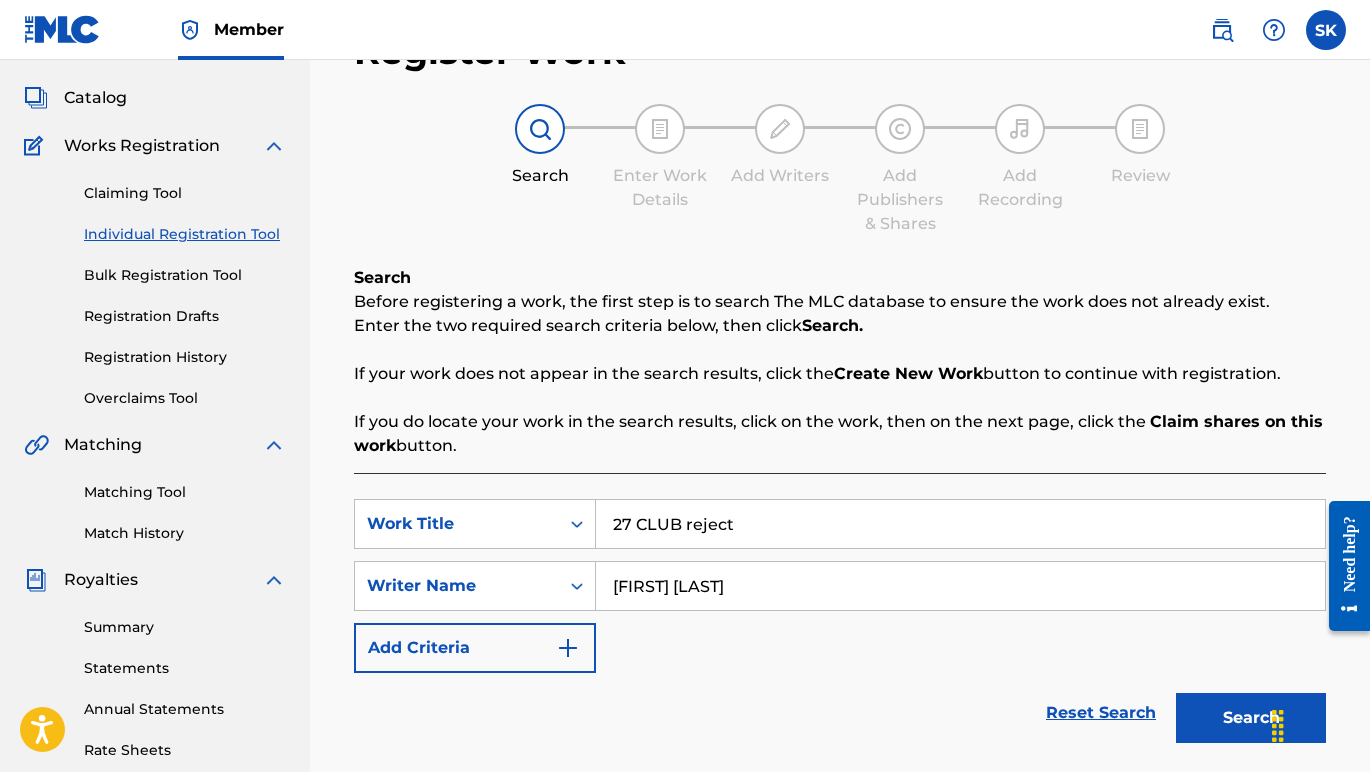 scroll, scrollTop: 219, scrollLeft: 0, axis: vertical 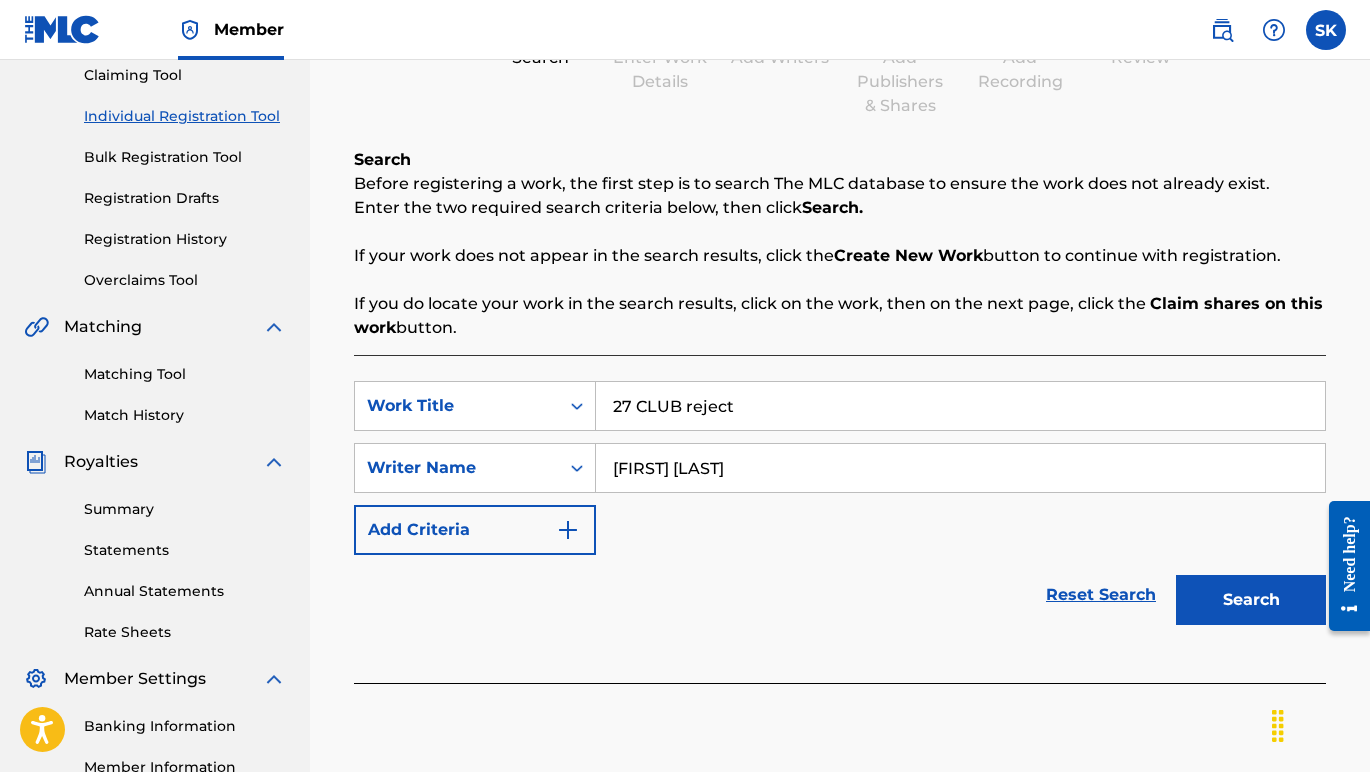 type on "[FIRST] [LAST]" 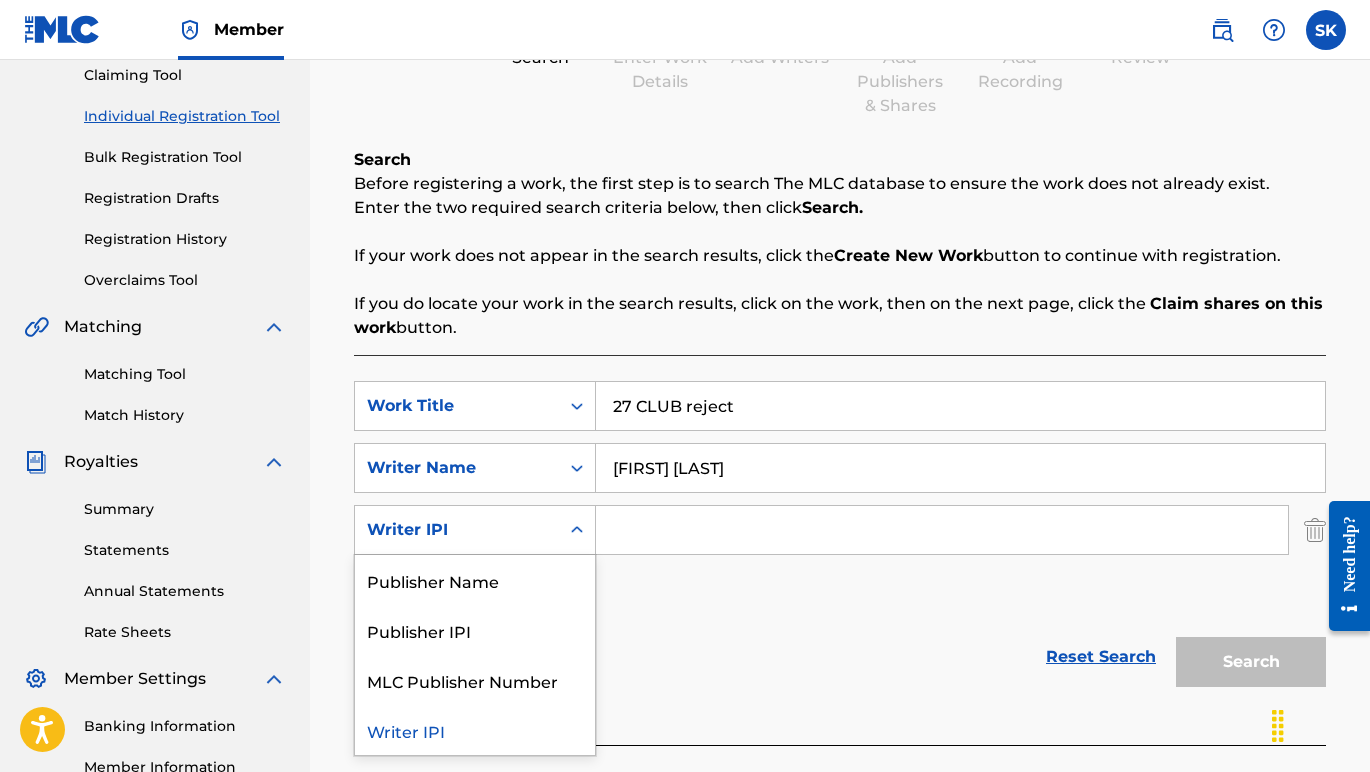 click 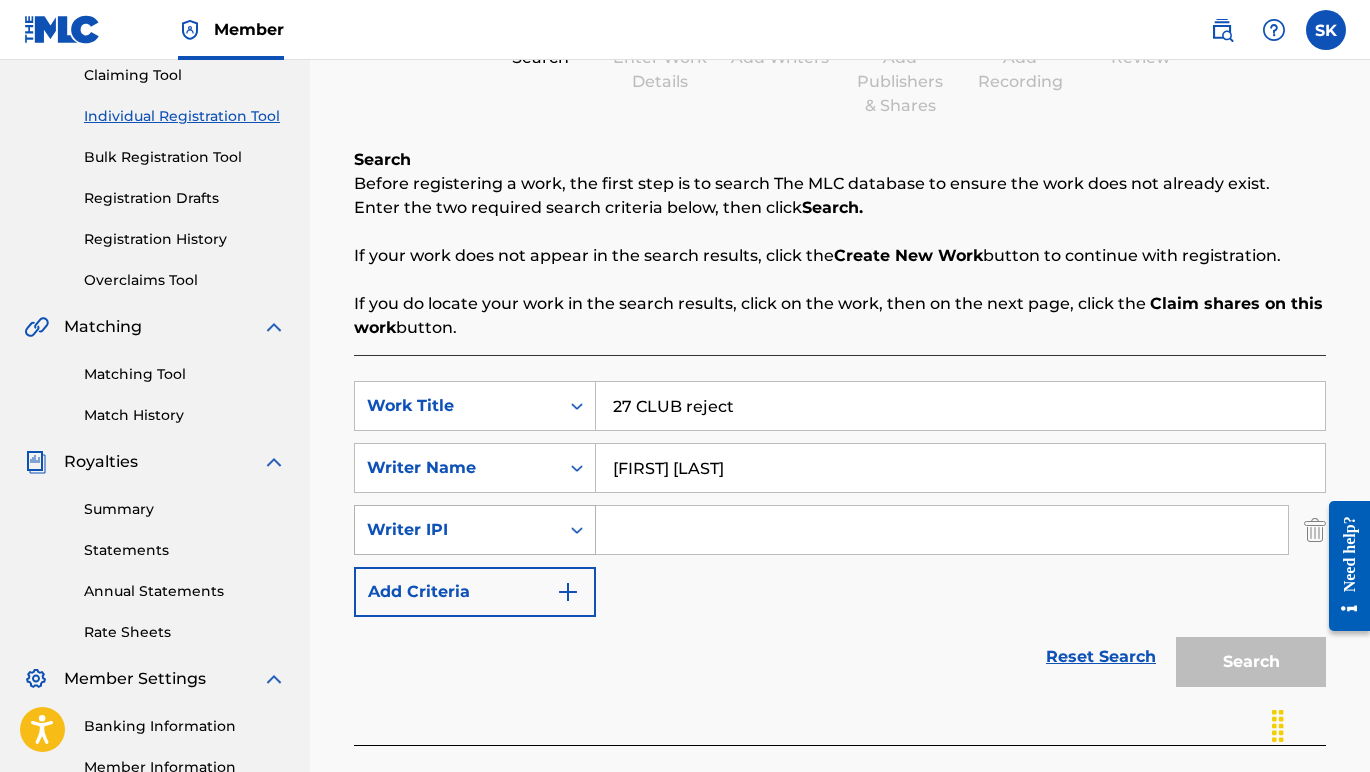 click 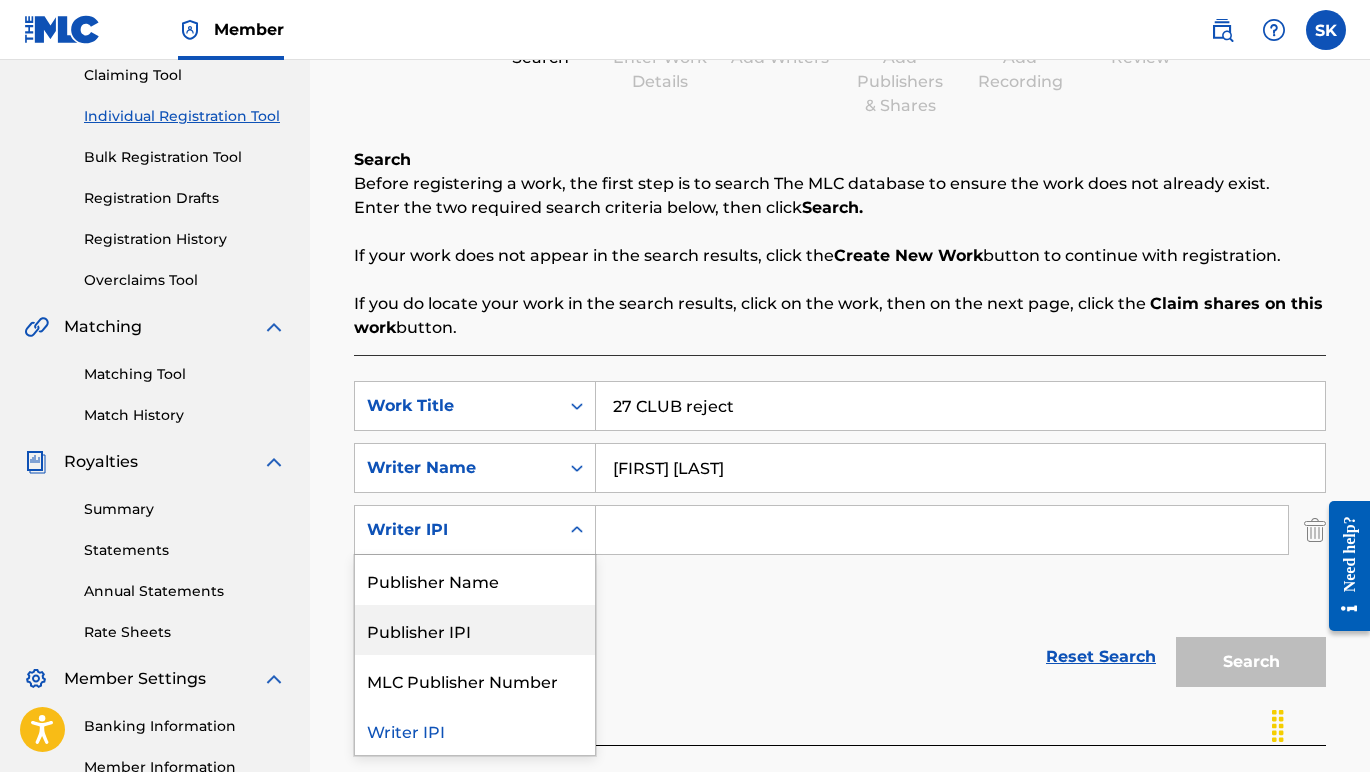 click on "Publisher IPI" at bounding box center (475, 630) 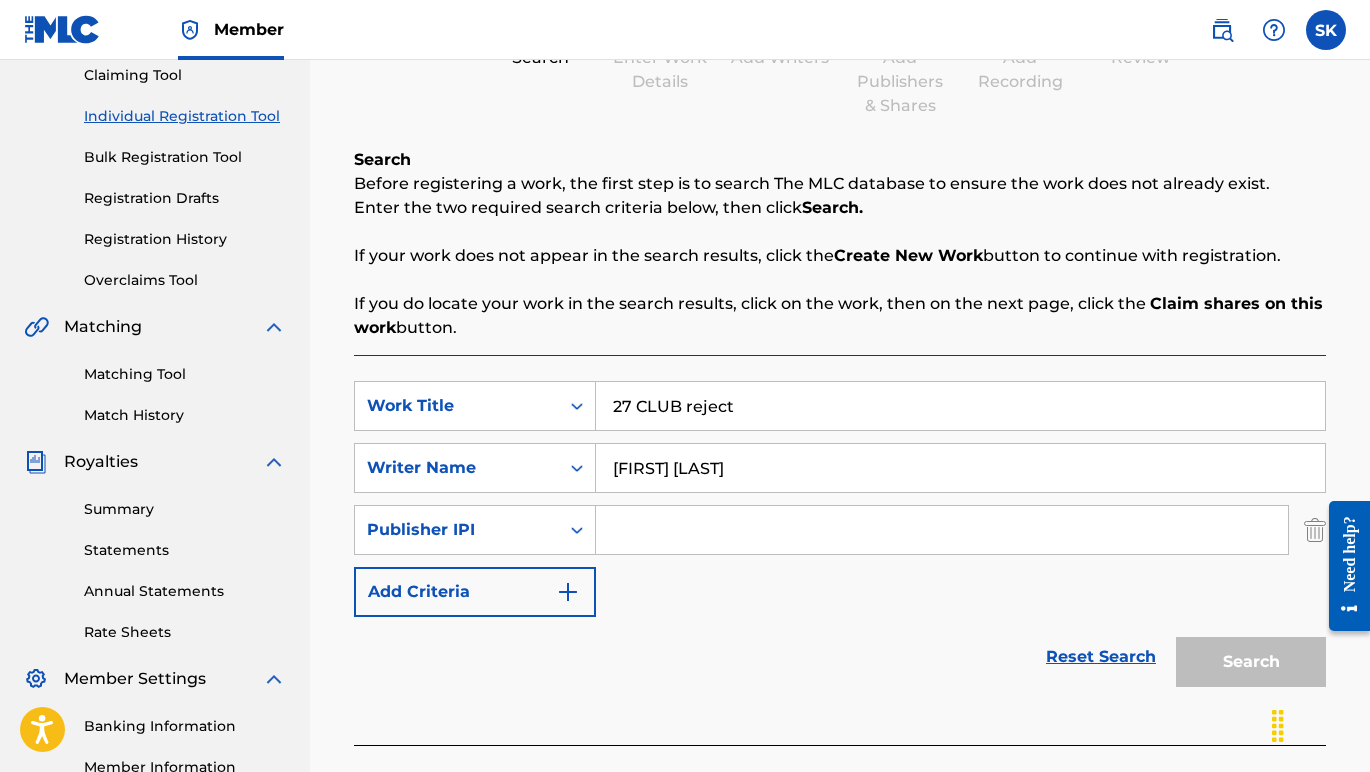 click at bounding box center (942, 530) 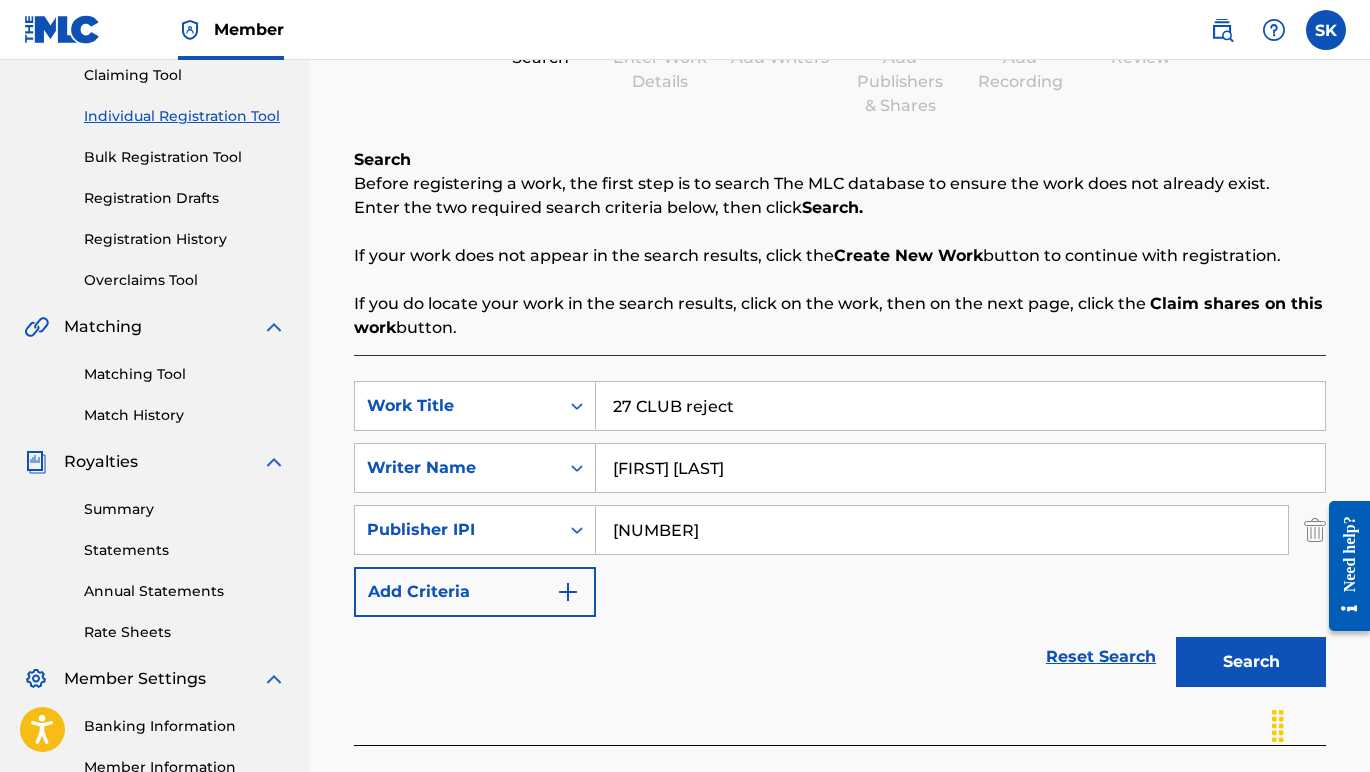 type on "[NUMBER]" 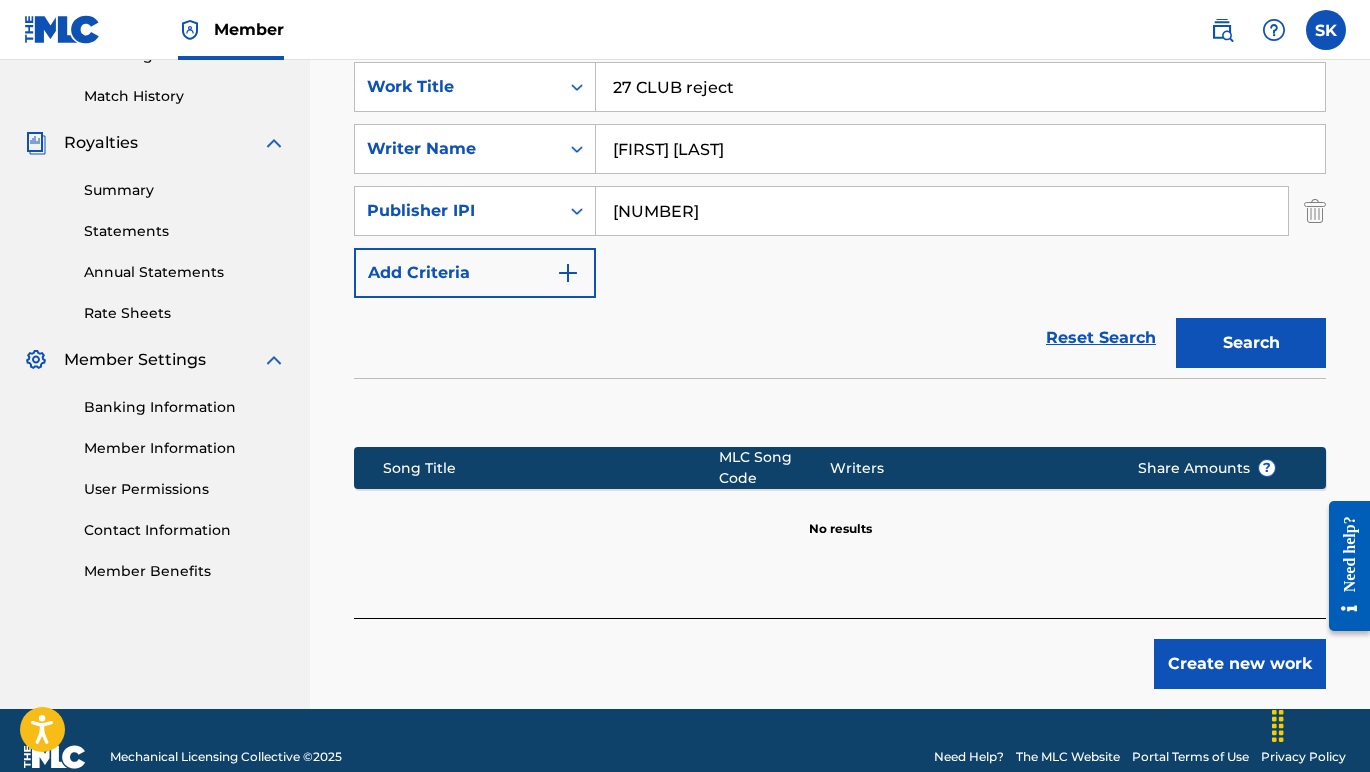 scroll, scrollTop: 548, scrollLeft: 0, axis: vertical 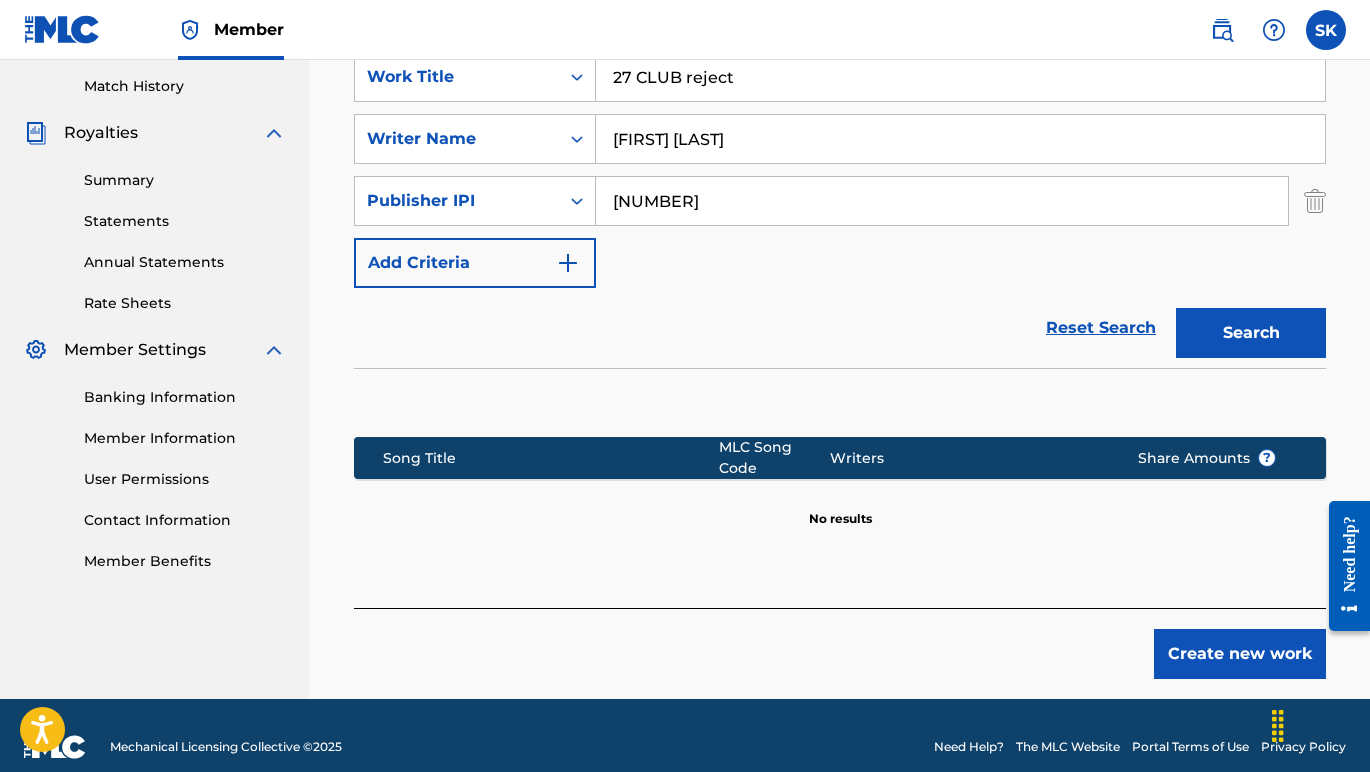 click on "Create new work" at bounding box center [1240, 654] 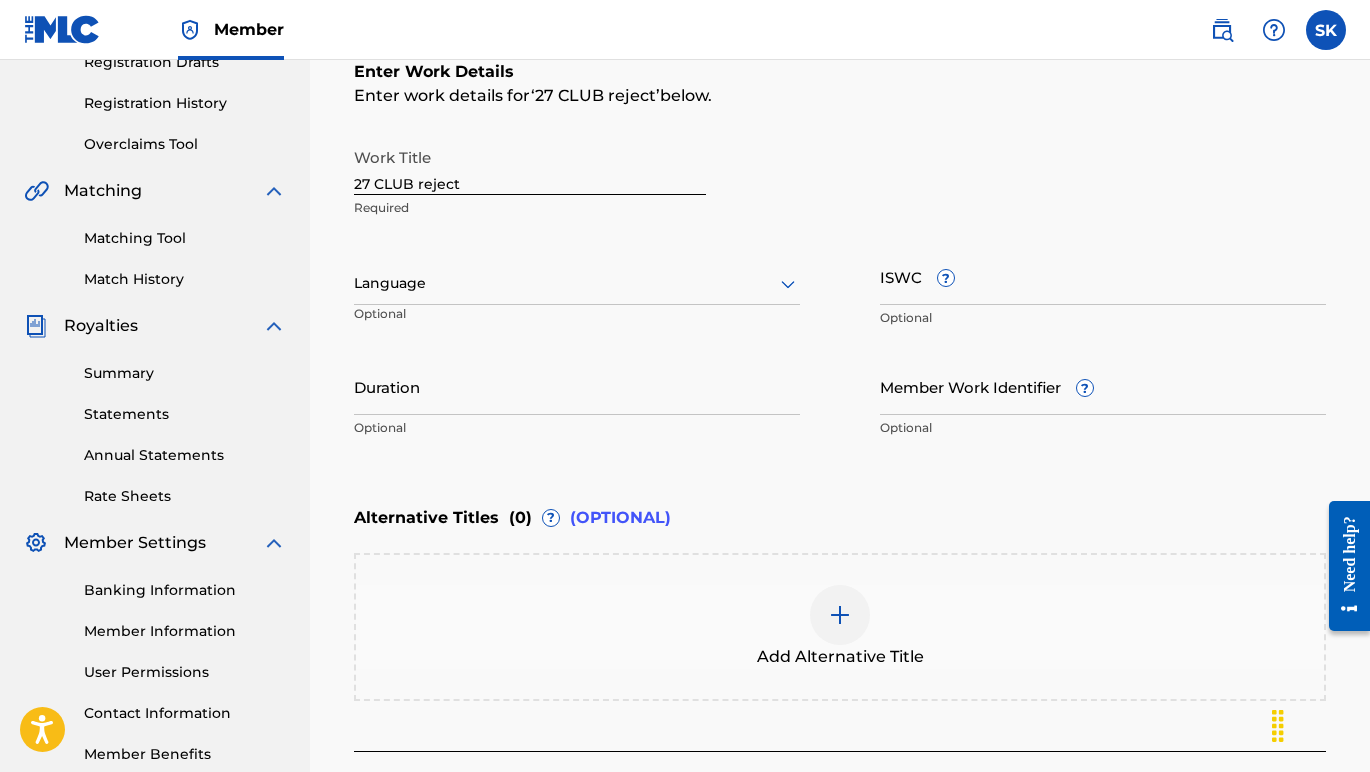 scroll, scrollTop: 346, scrollLeft: 0, axis: vertical 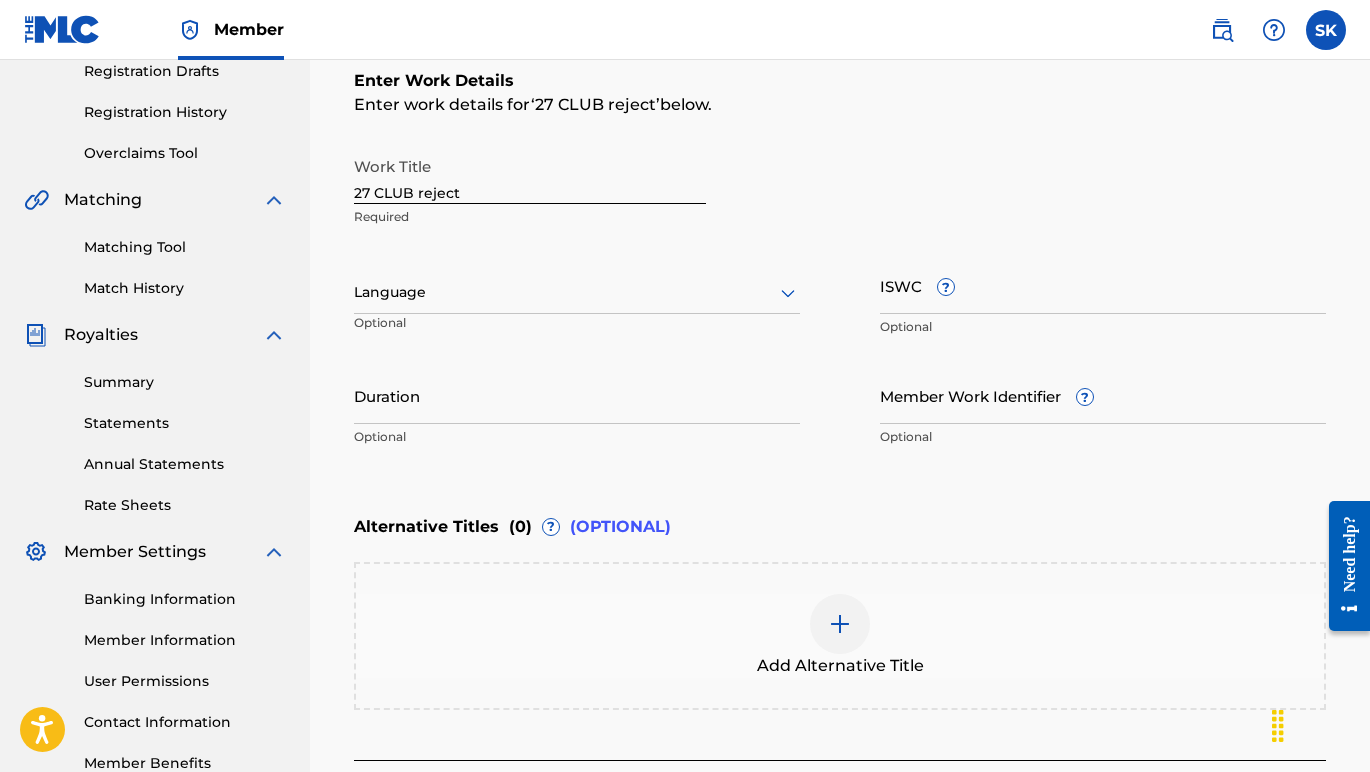 click 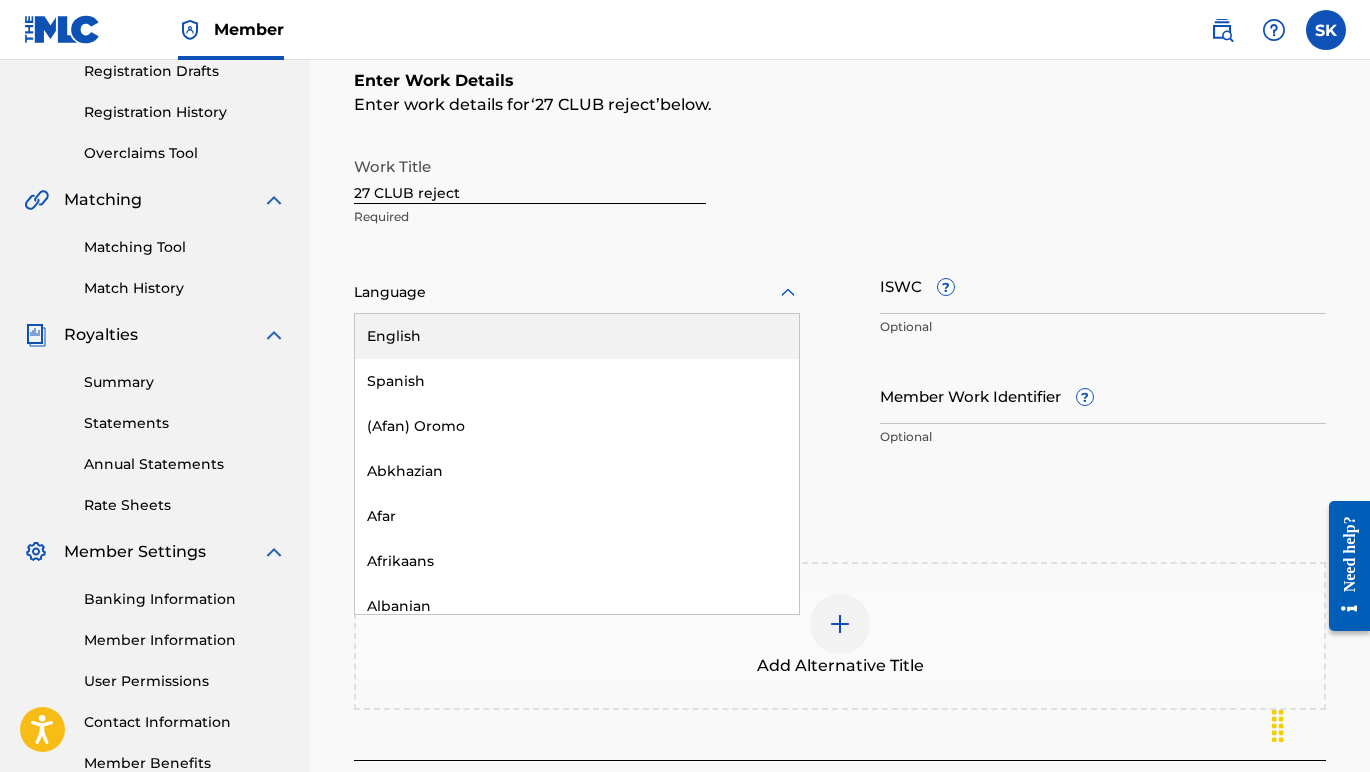 click on "English" at bounding box center [577, 336] 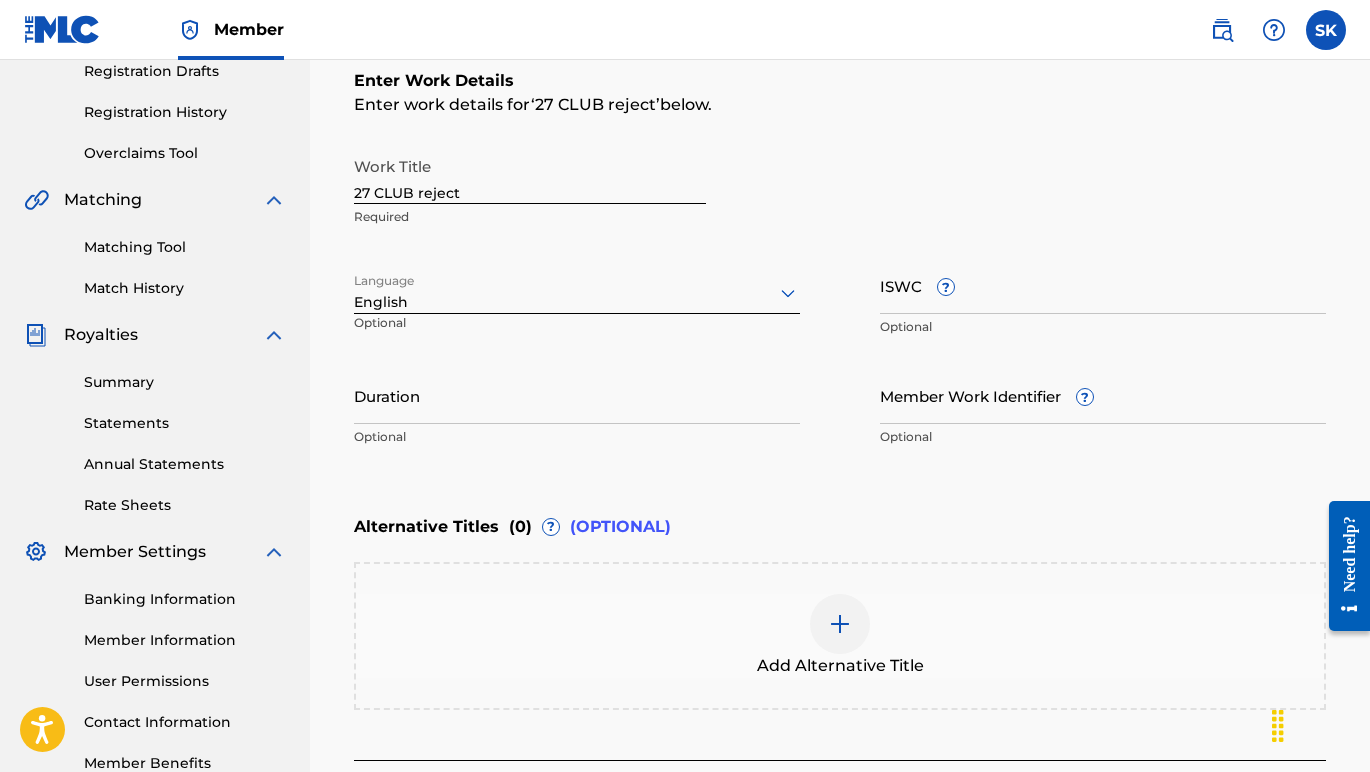 click on "ISWC   ?" at bounding box center (1103, 285) 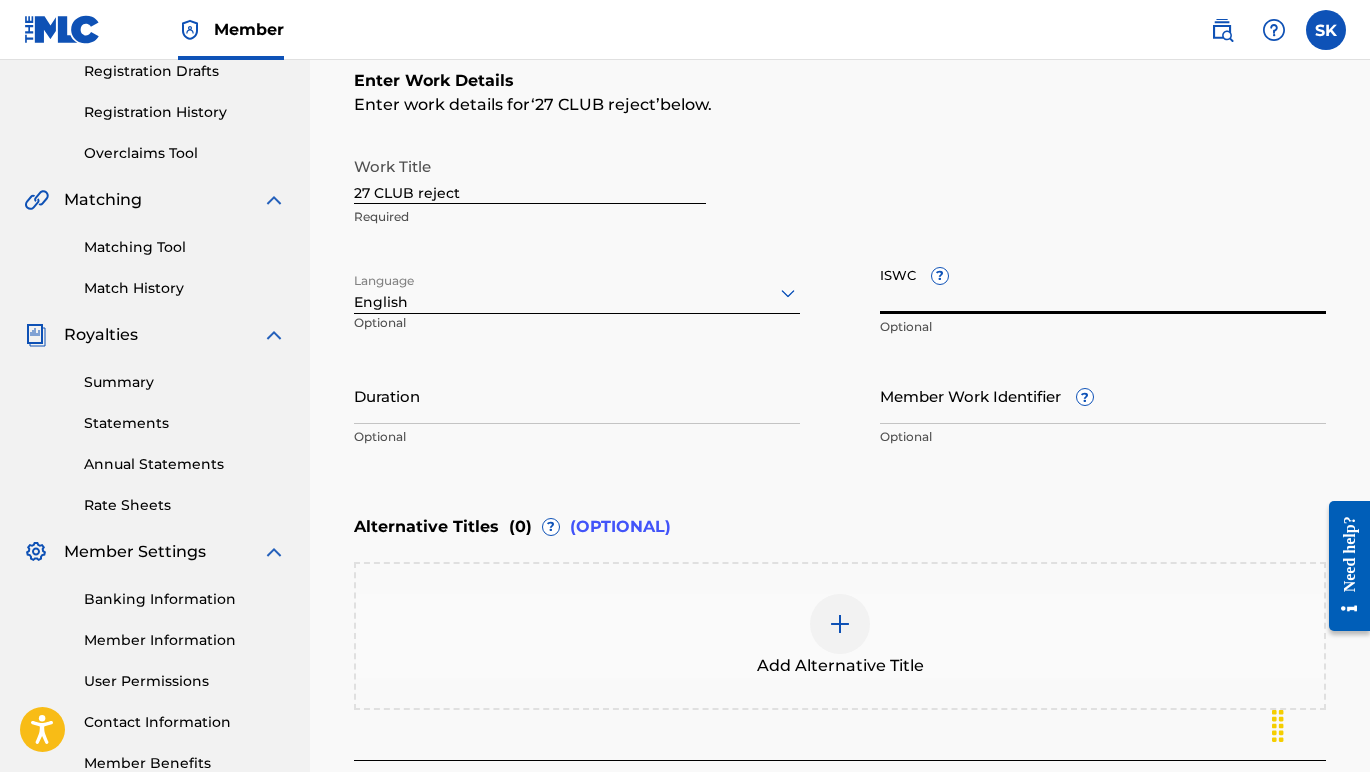 click on "ISWC   ?" at bounding box center (1103, 285) 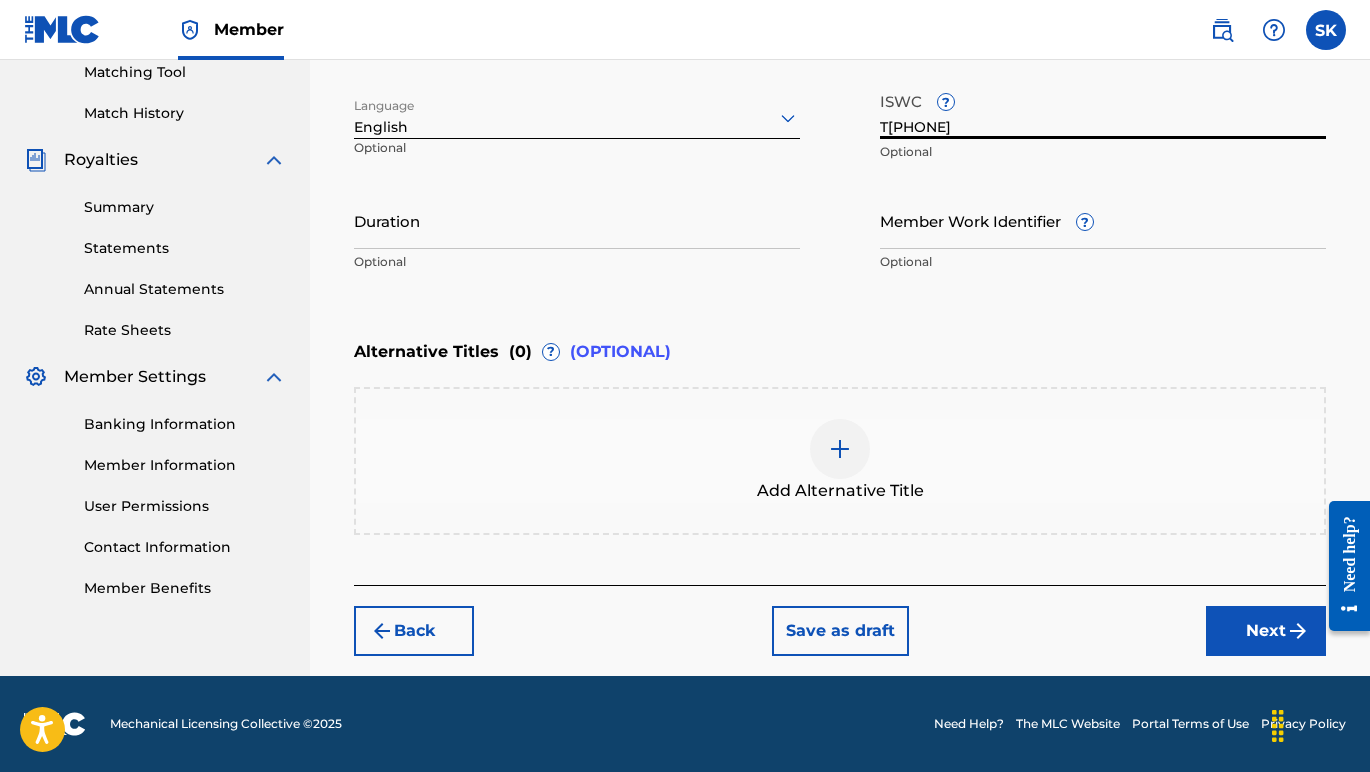 scroll, scrollTop: 521, scrollLeft: 0, axis: vertical 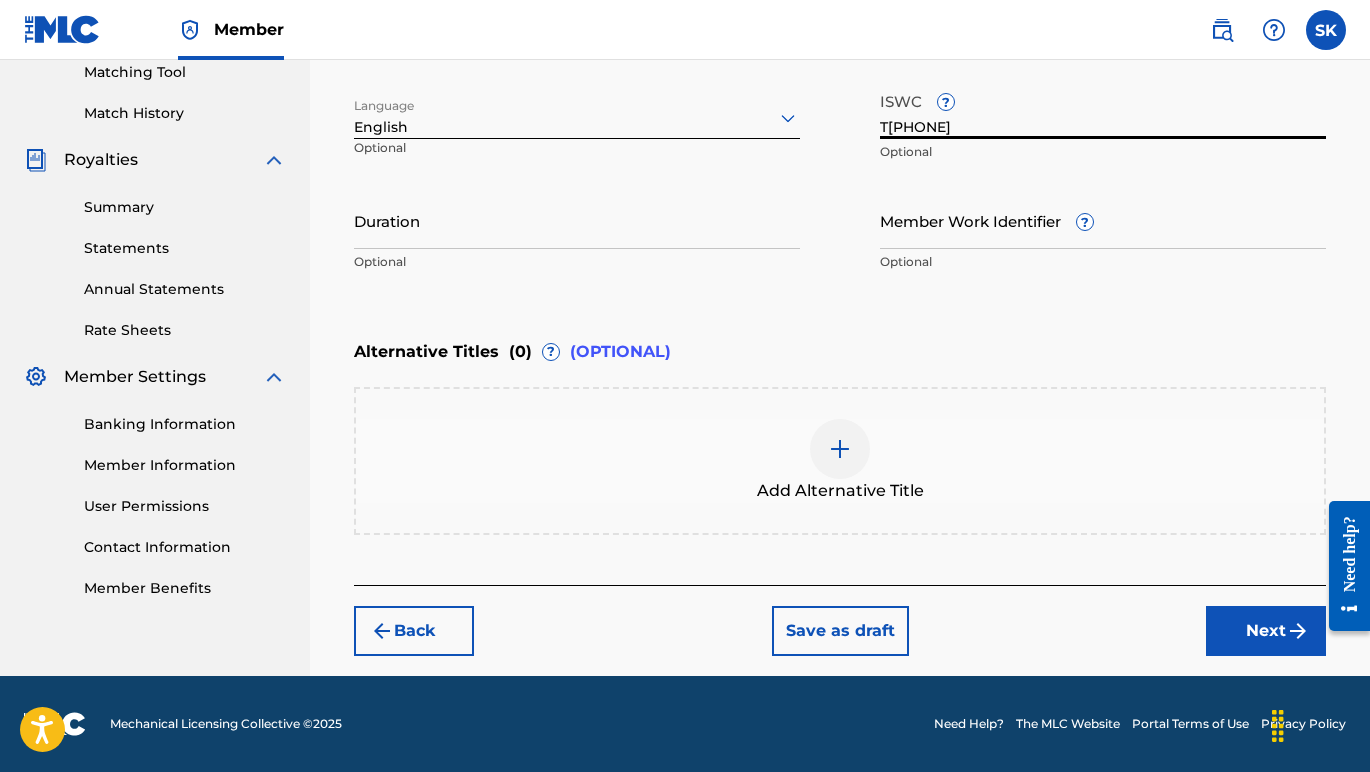 type on "T[PHONE]" 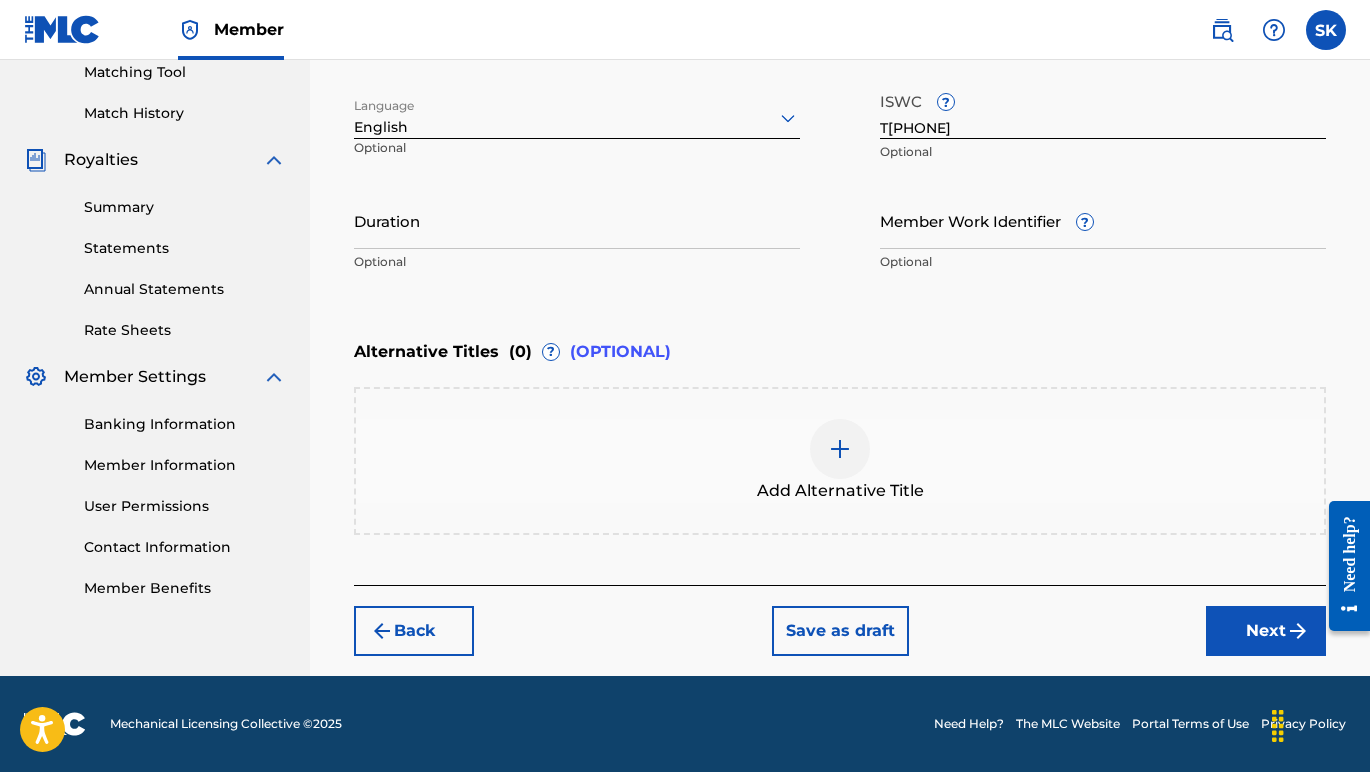 click on "Next" at bounding box center (1266, 631) 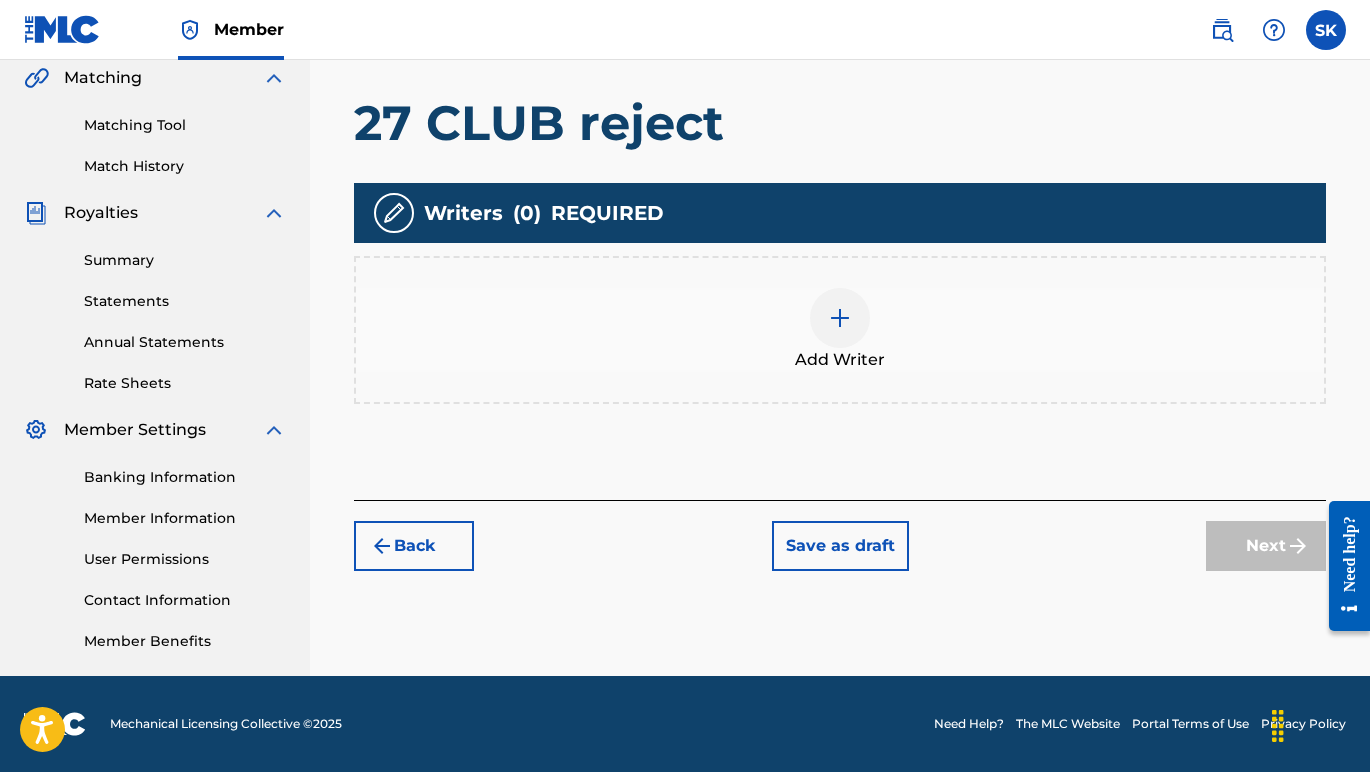 click at bounding box center [840, 318] 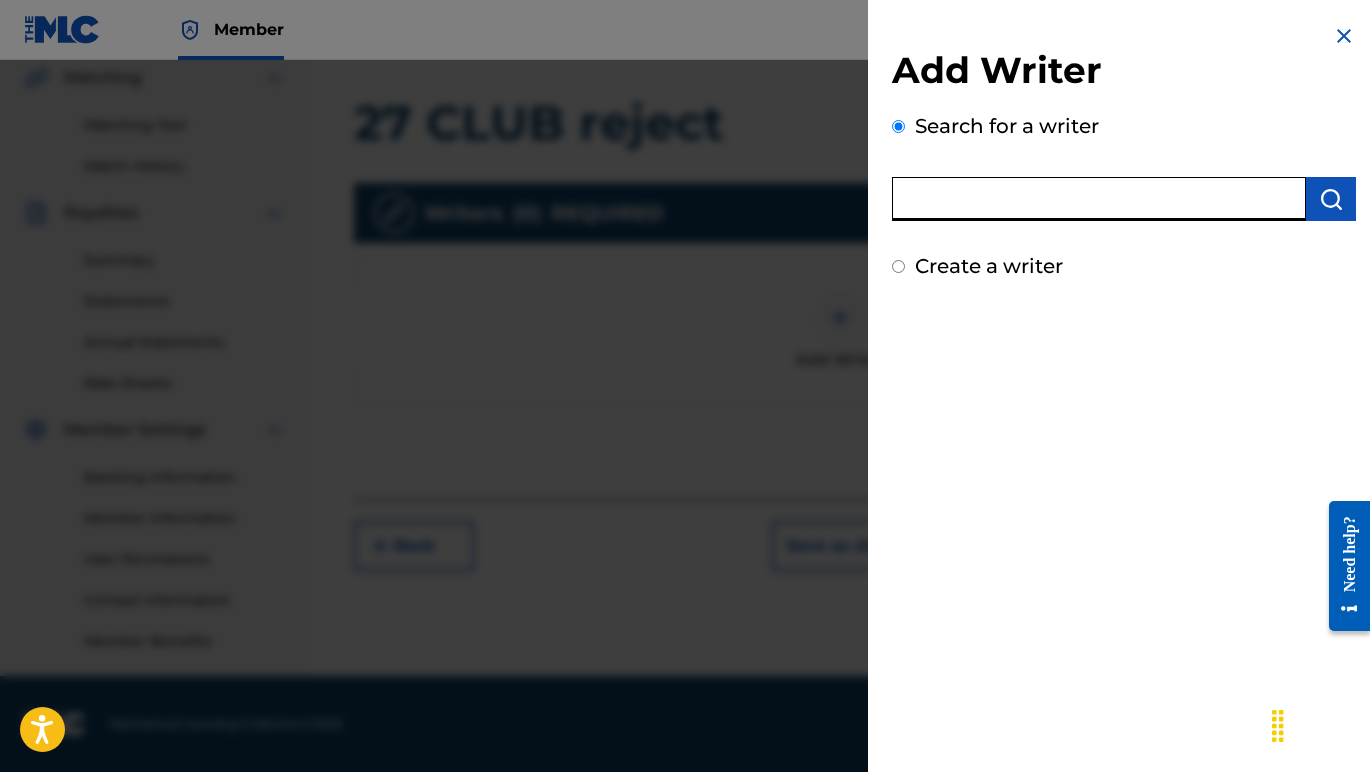 click at bounding box center [1099, 199] 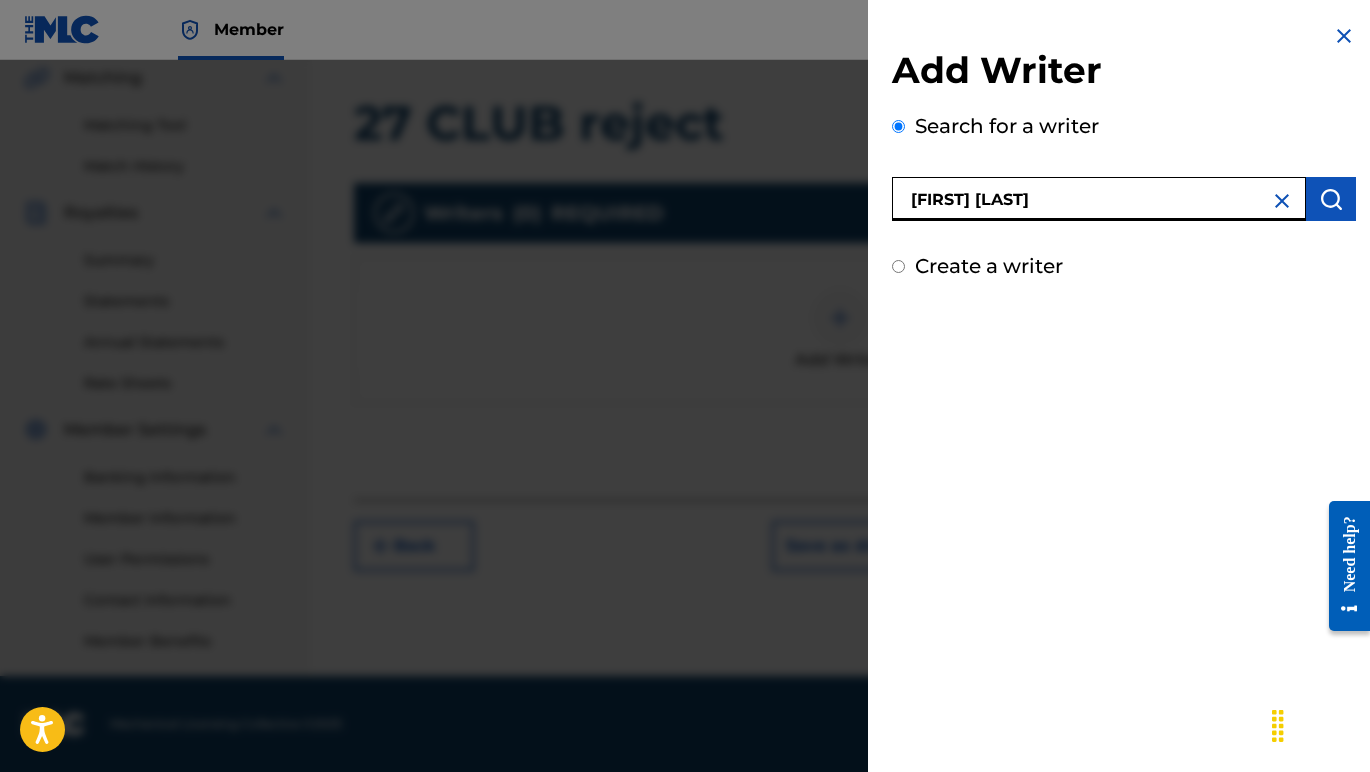 type on "[FIRST] [LAST]" 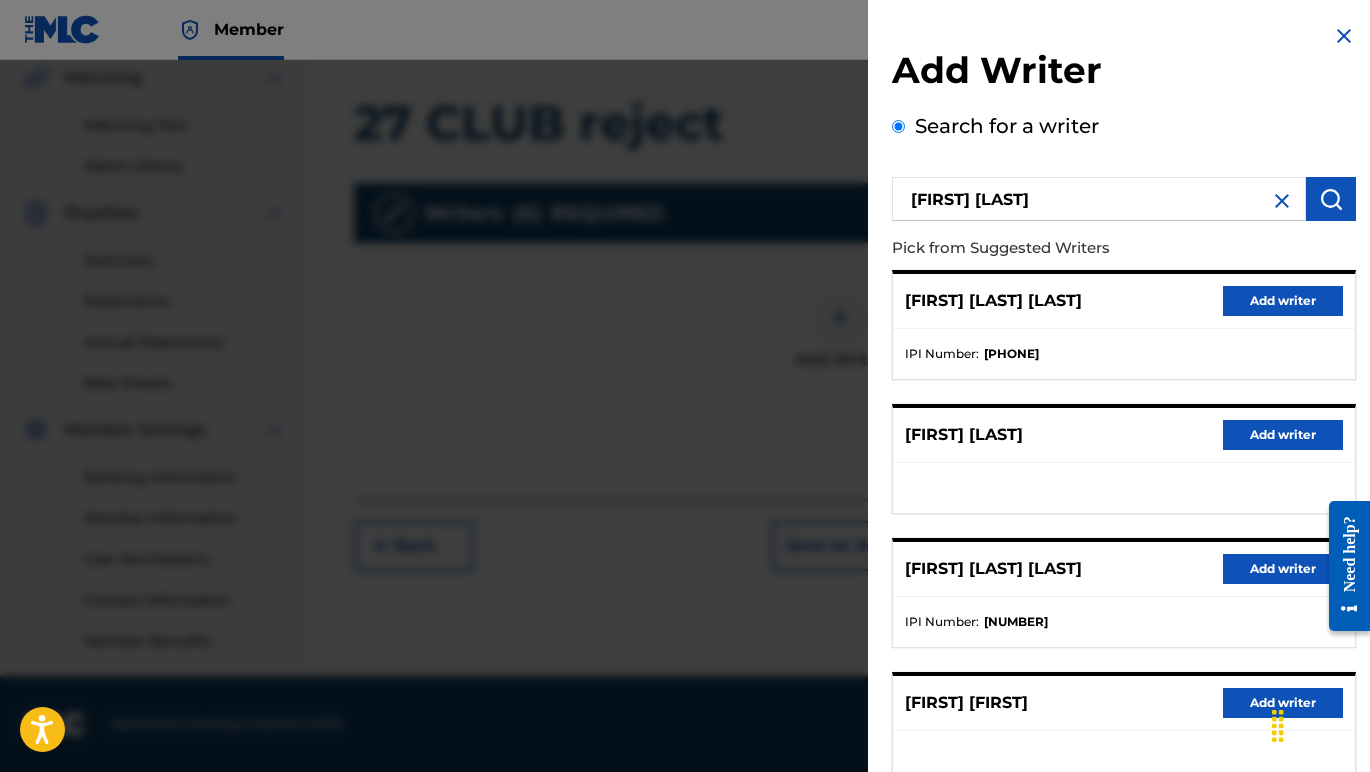 scroll, scrollTop: 0, scrollLeft: 0, axis: both 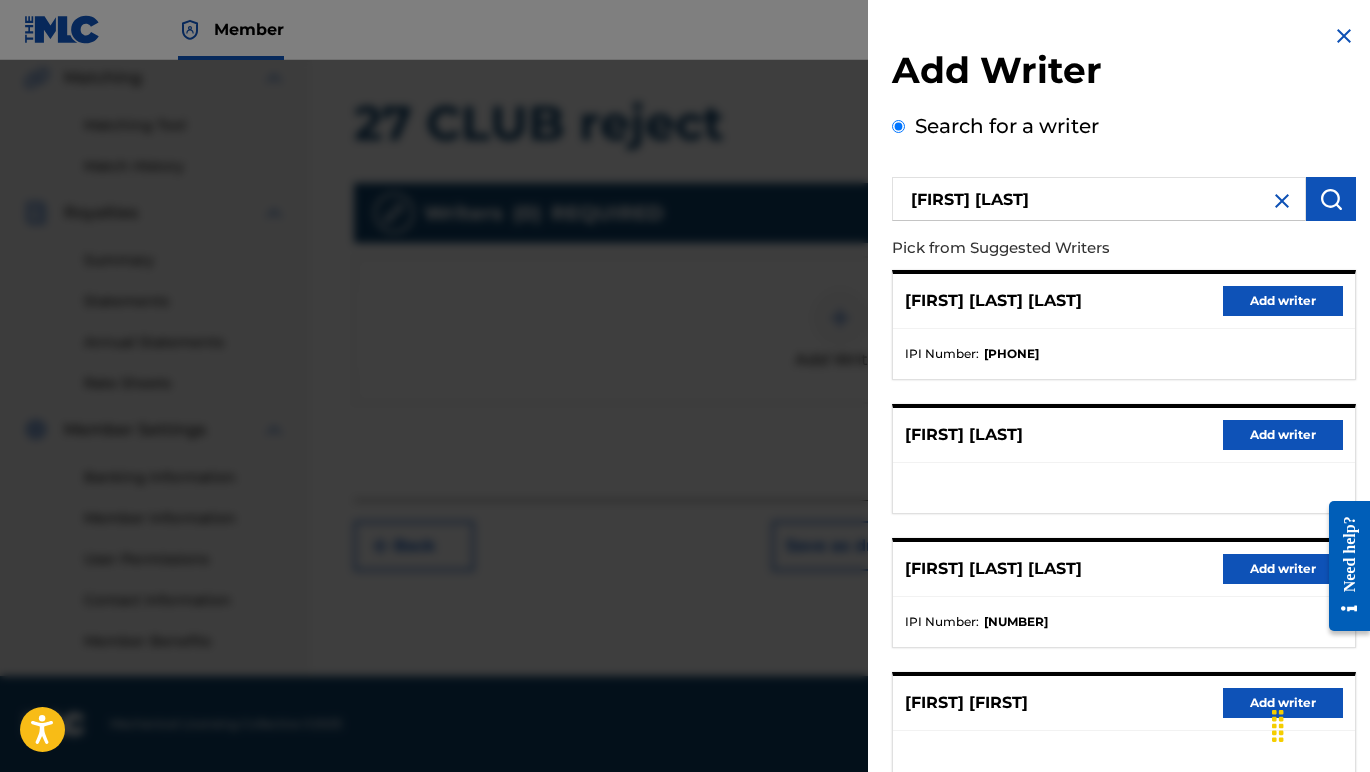 click at bounding box center (1344, 36) 